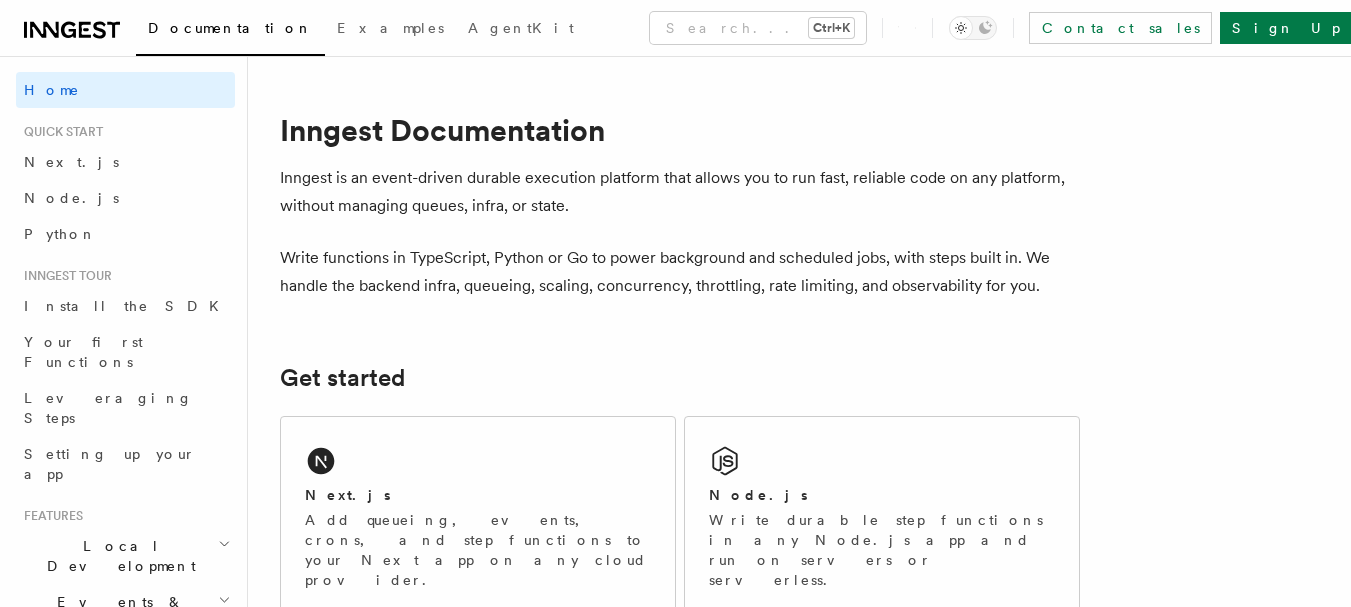 scroll, scrollTop: 0, scrollLeft: 0, axis: both 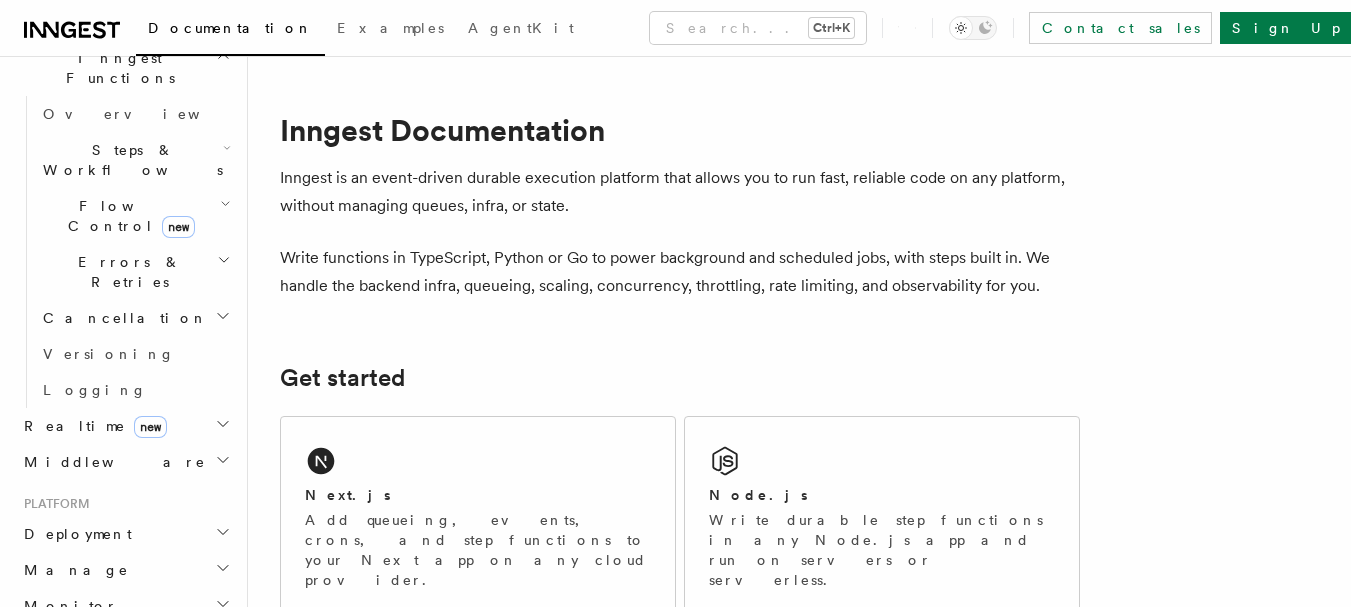 click on "Deployment" at bounding box center (125, 534) 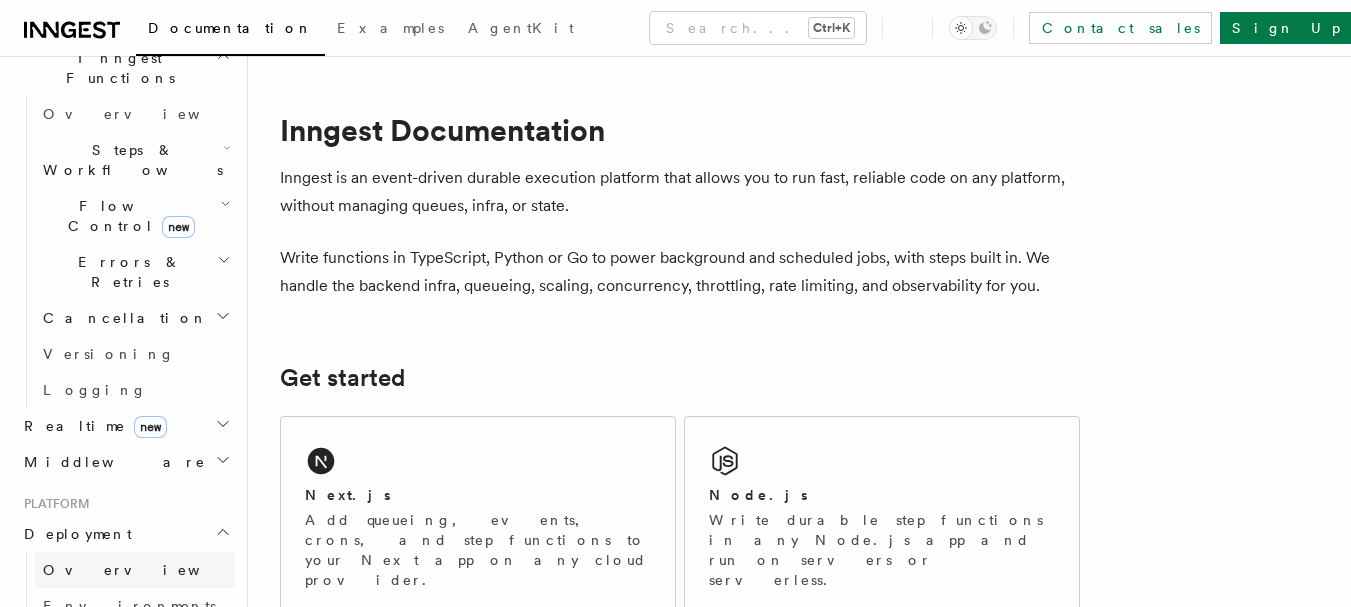 click on "Overview" at bounding box center [135, 570] 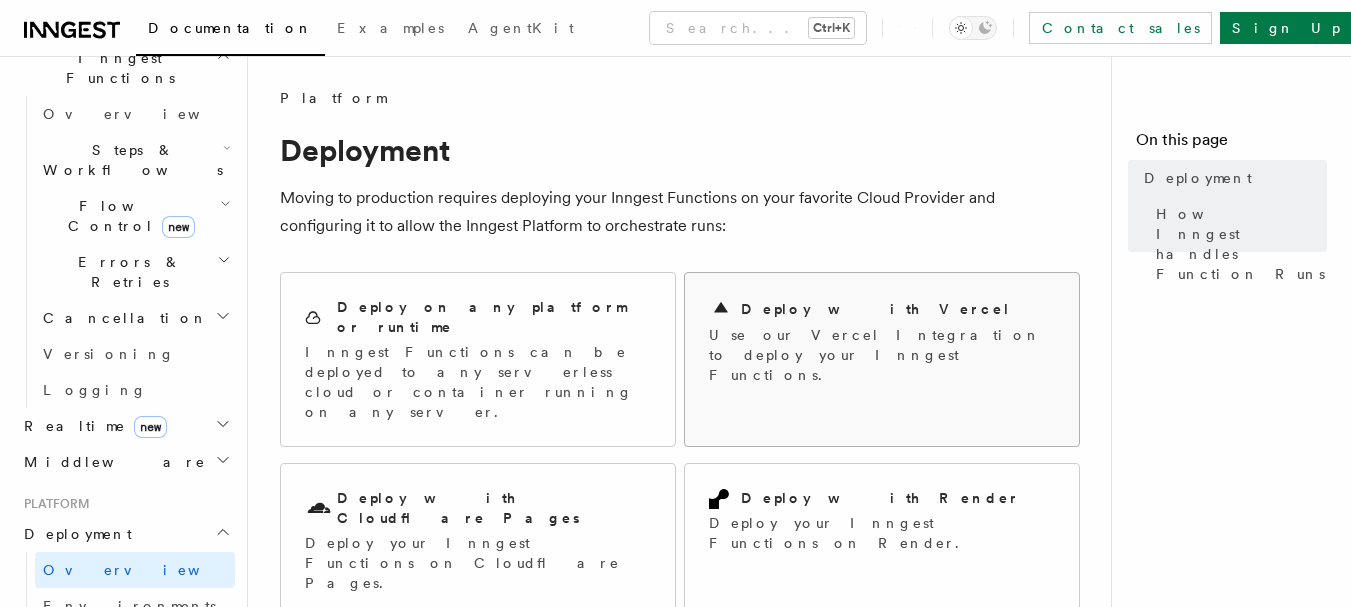 click on "Deploy with Vercel Use our Vercel Integration to deploy your Inngest Functions." at bounding box center (882, 341) 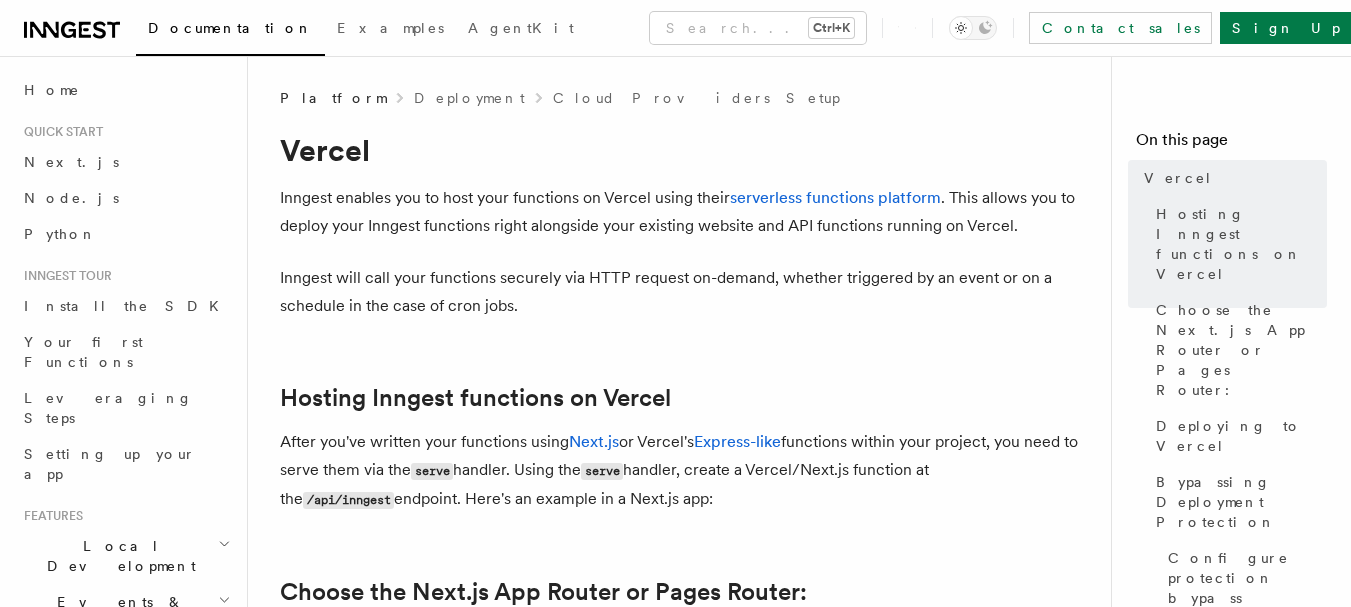 scroll, scrollTop: 400, scrollLeft: 0, axis: vertical 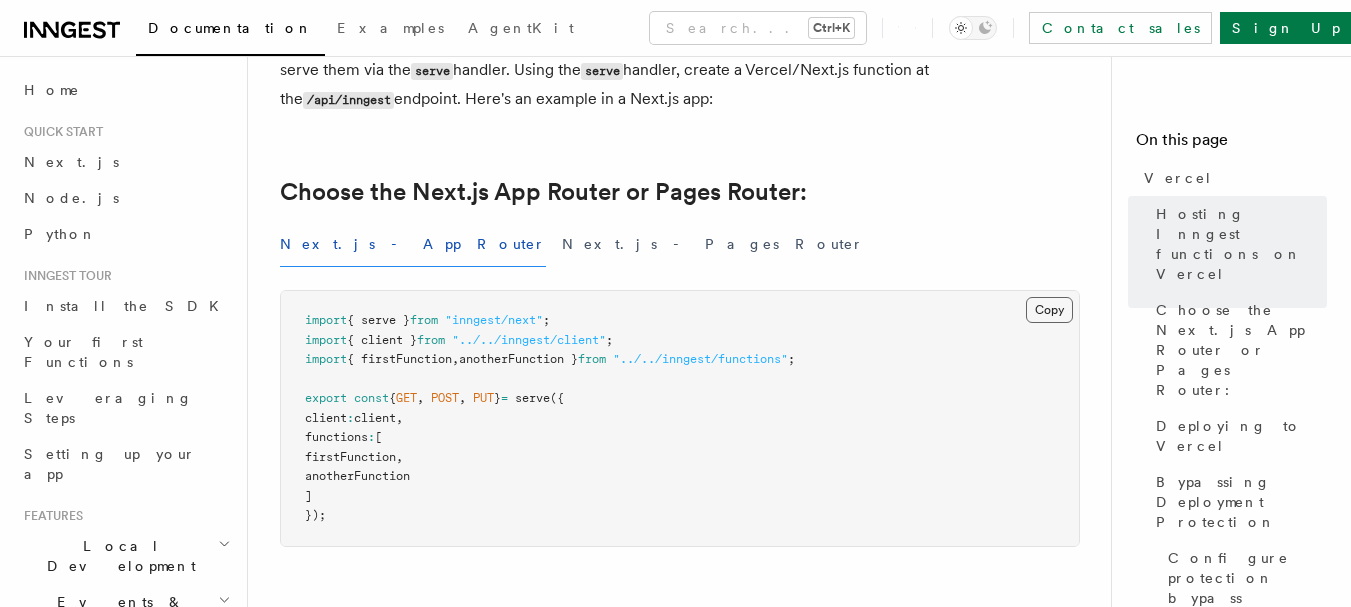 click on "Copy Copied" at bounding box center (1049, 310) 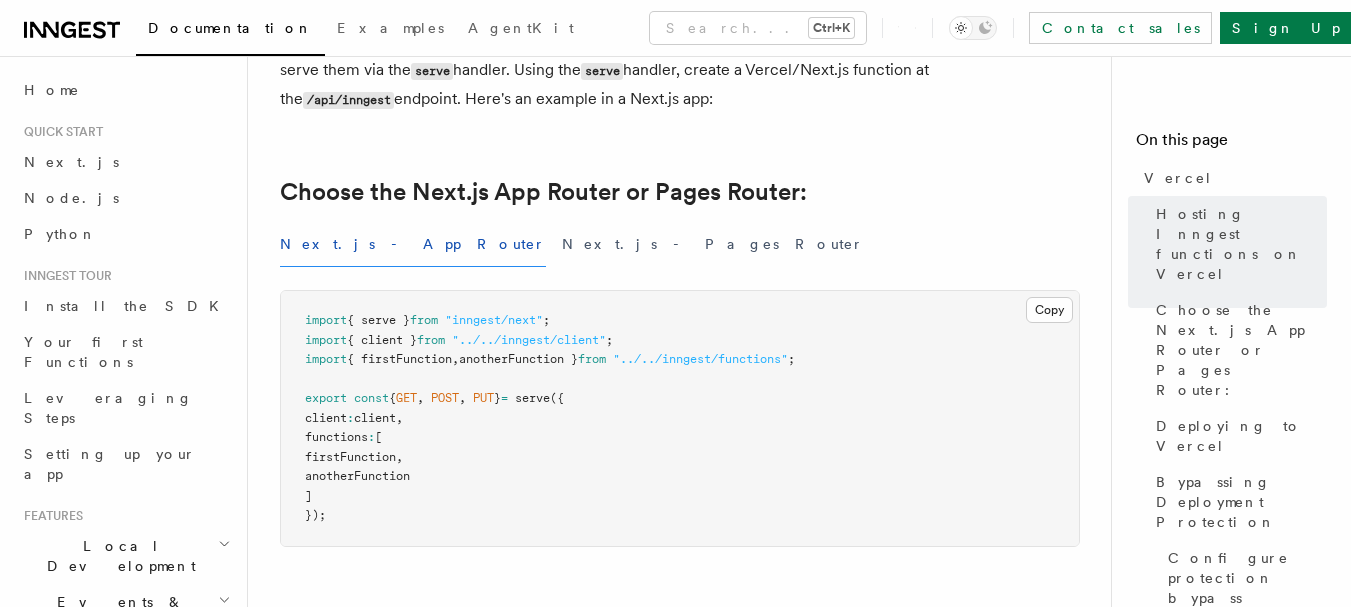 type 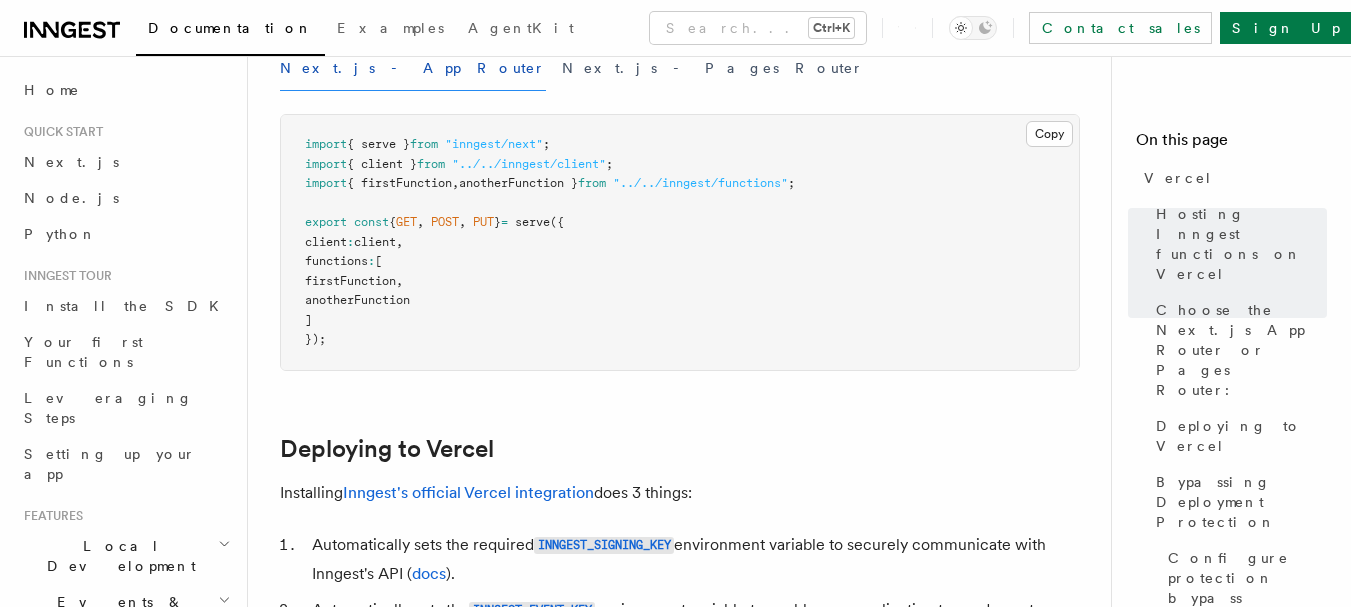 scroll, scrollTop: 700, scrollLeft: 0, axis: vertical 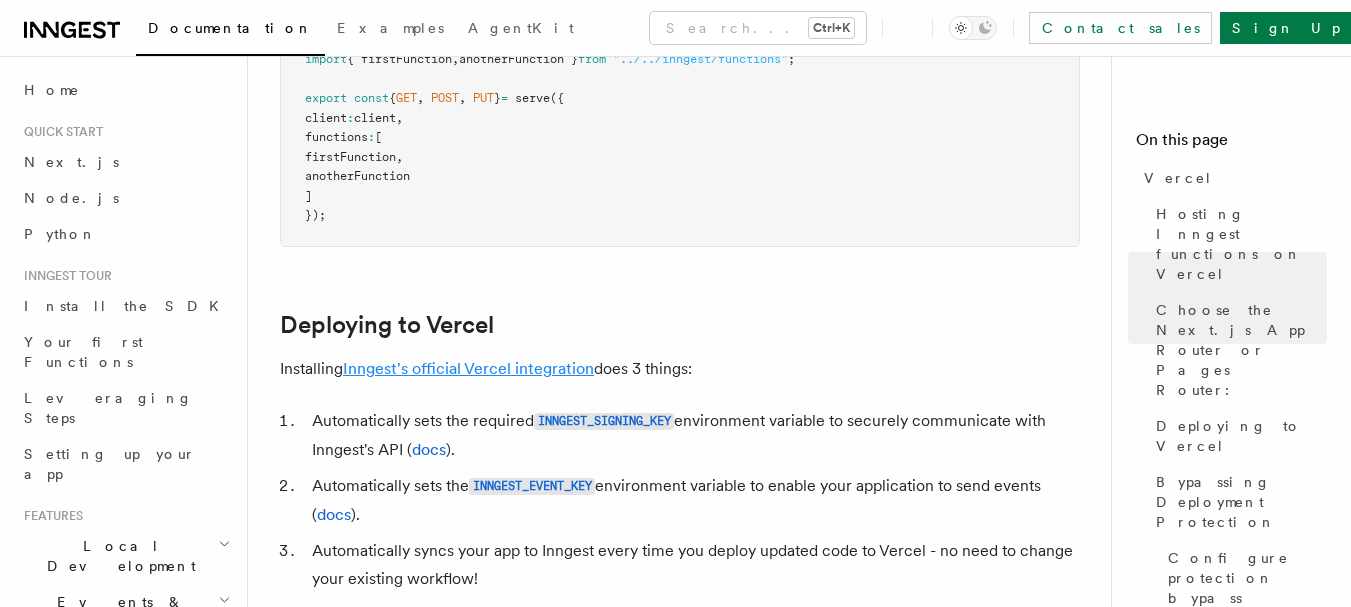 click on "Inngest's official Vercel integration" at bounding box center [468, 368] 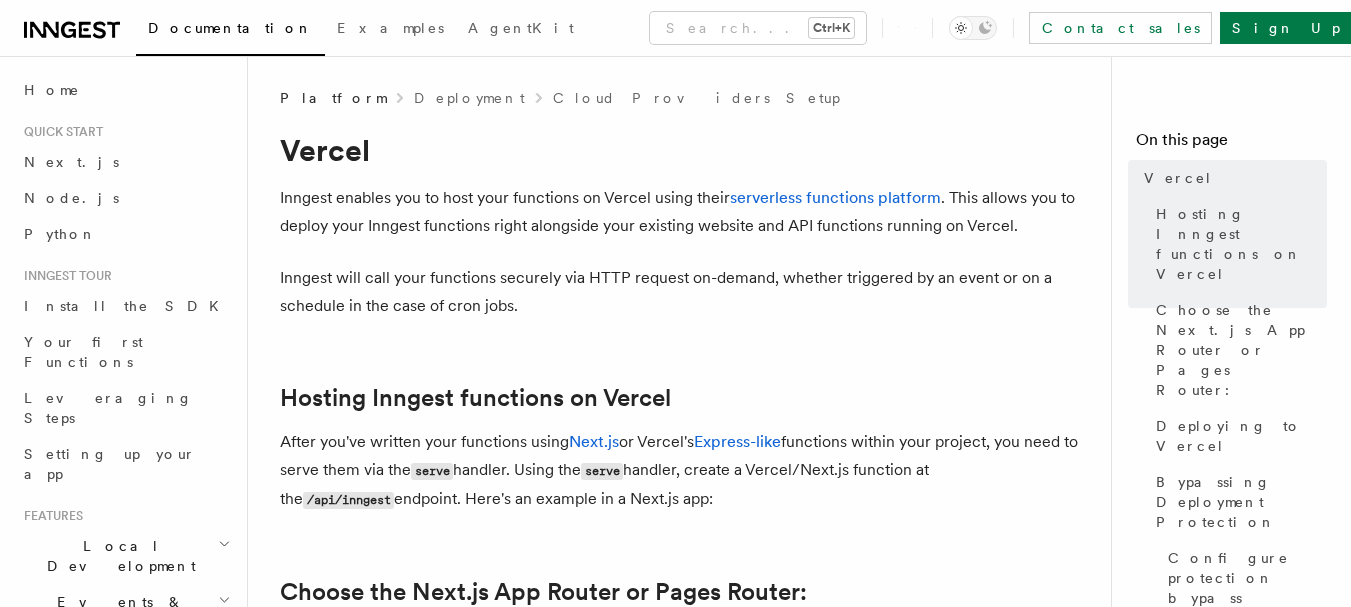 scroll, scrollTop: 0, scrollLeft: 0, axis: both 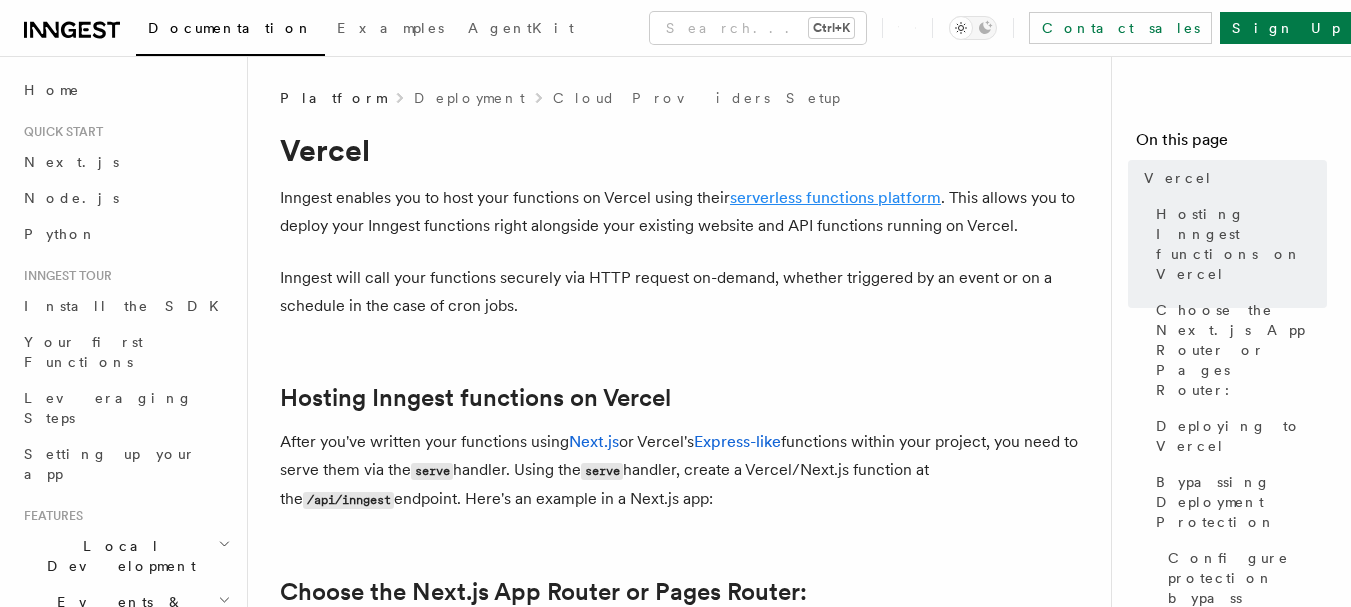 click on "serverless functions platform" at bounding box center [835, 197] 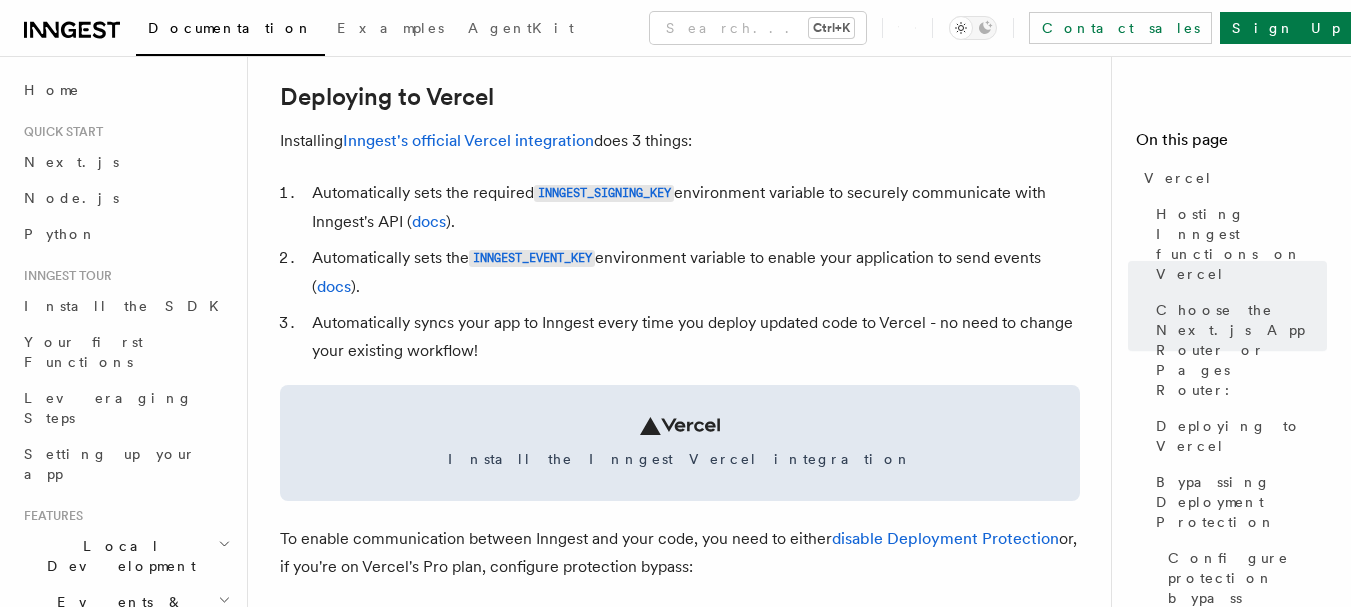 scroll, scrollTop: 1000, scrollLeft: 0, axis: vertical 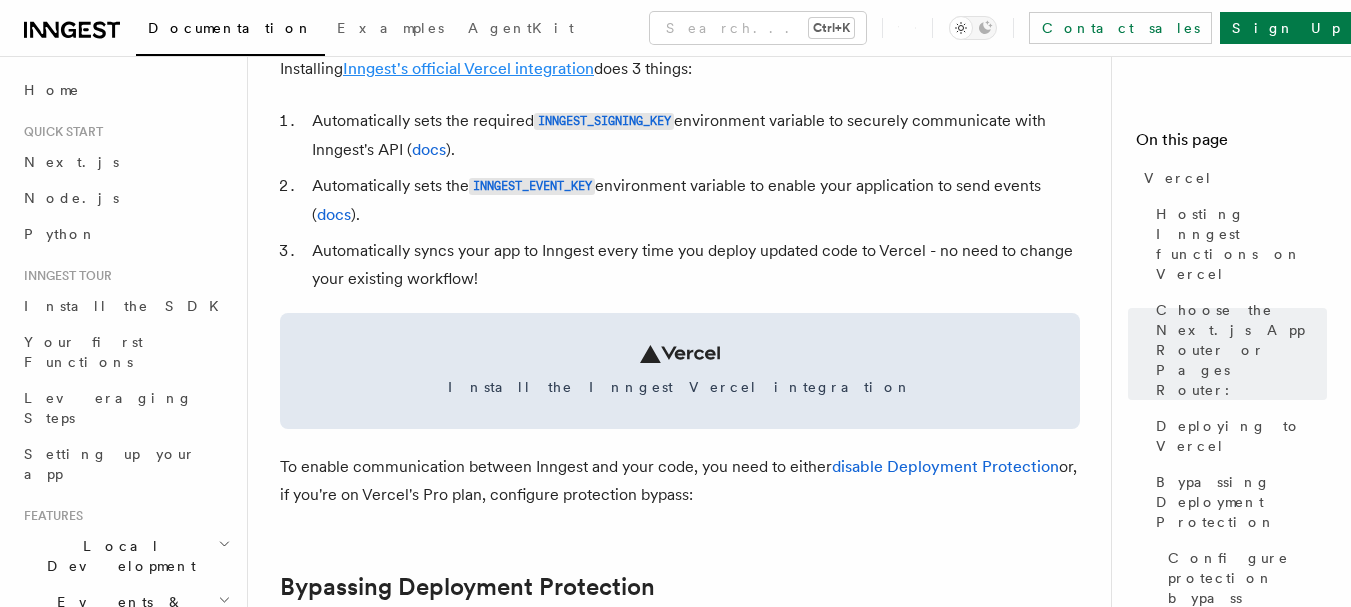 click on "Inngest's official Vercel integration" at bounding box center (468, 68) 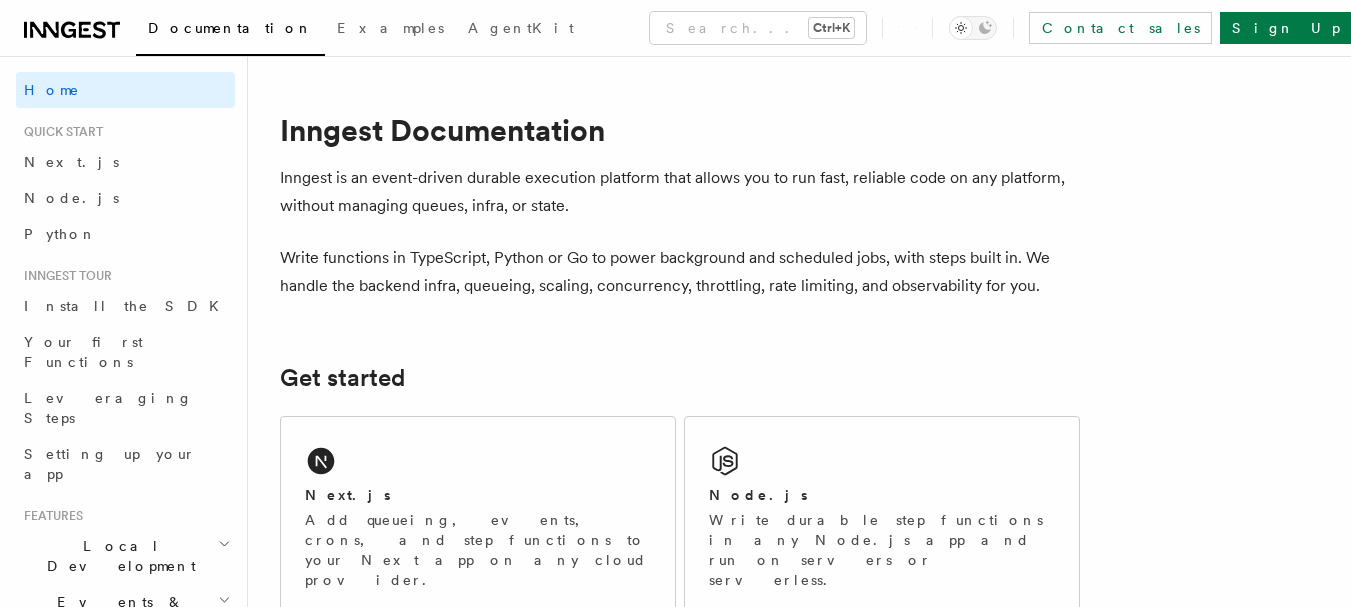 scroll, scrollTop: 0, scrollLeft: 0, axis: both 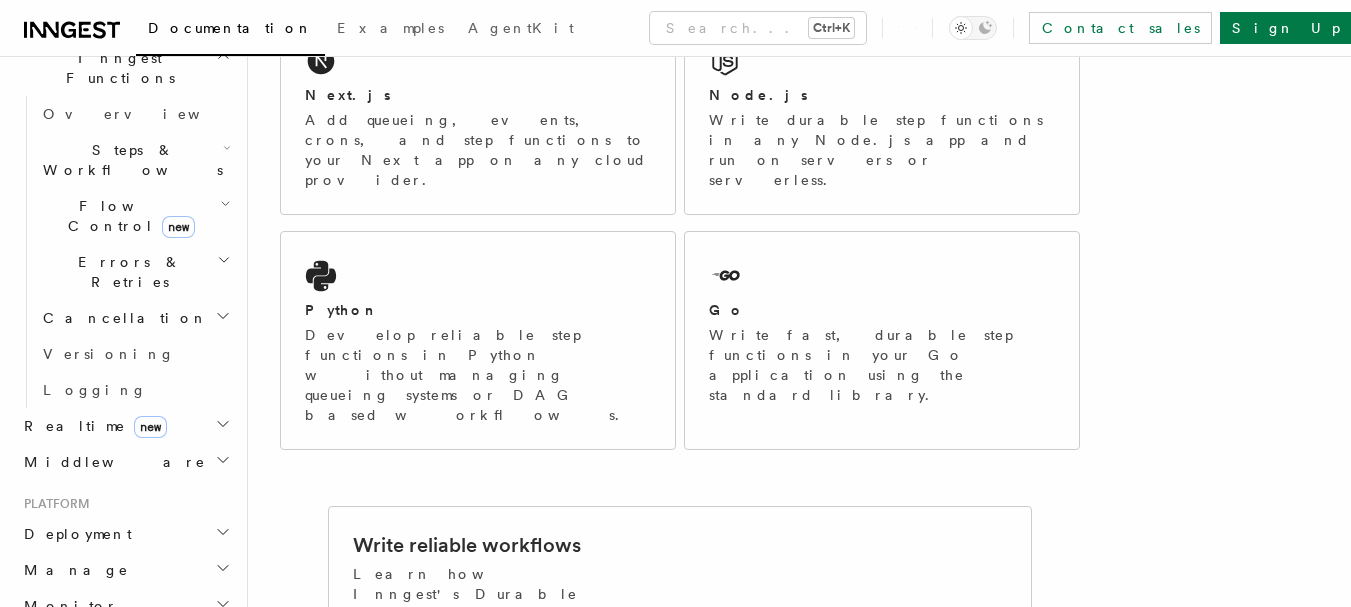 click on "Deployment" at bounding box center (125, 534) 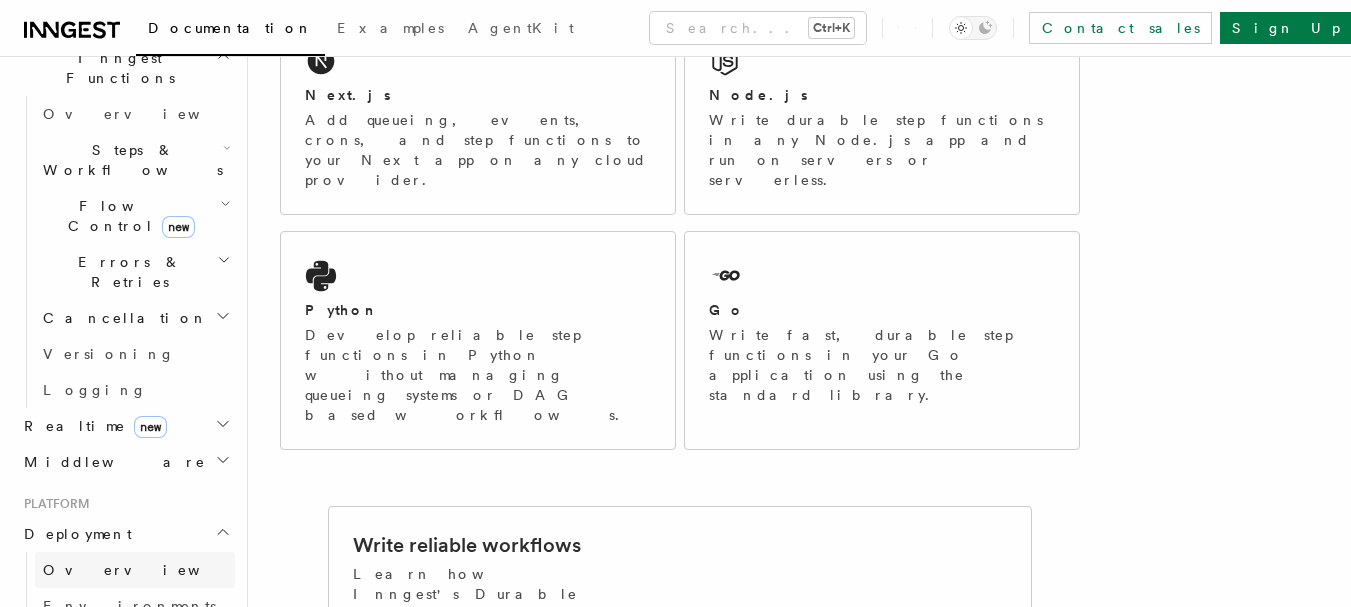 click on "Overview" at bounding box center [135, 570] 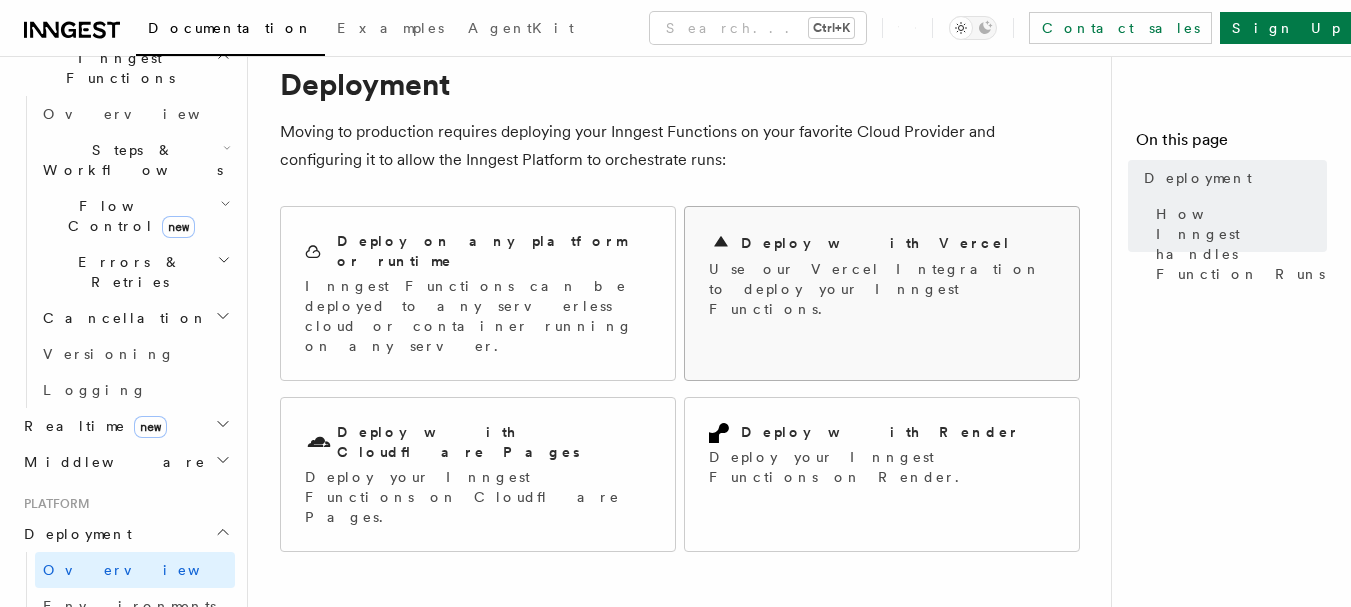 scroll, scrollTop: 100, scrollLeft: 0, axis: vertical 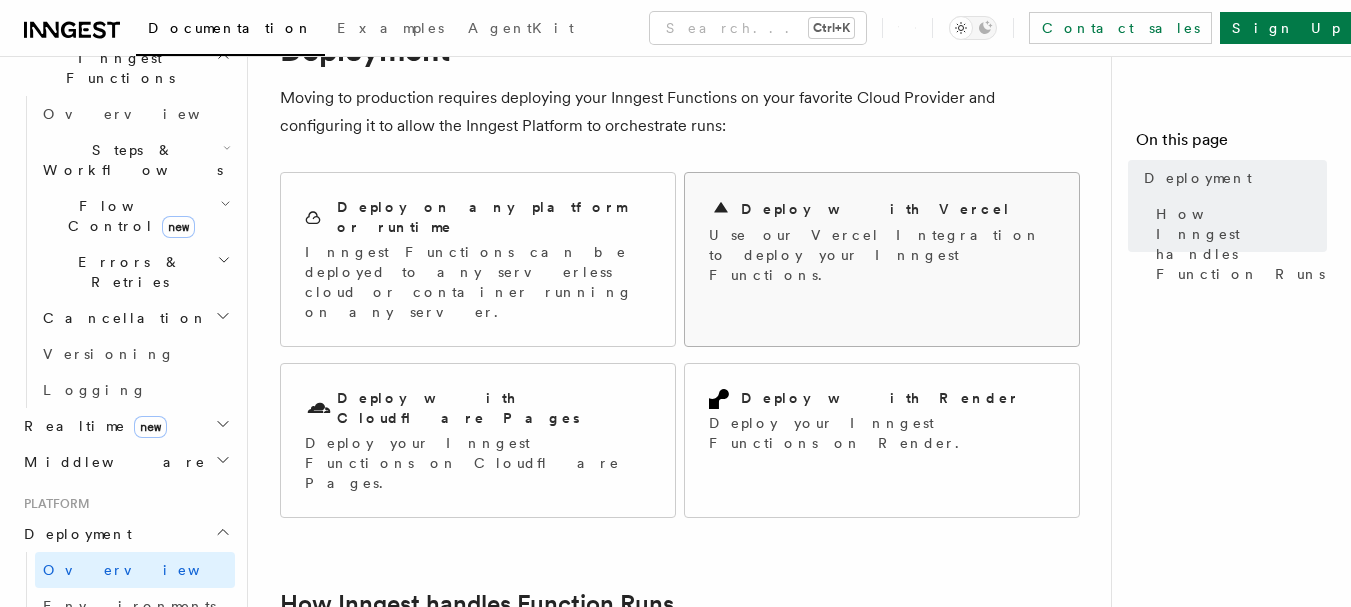click on "Use our Vercel Integration to deploy your Inngest Functions." at bounding box center (882, 255) 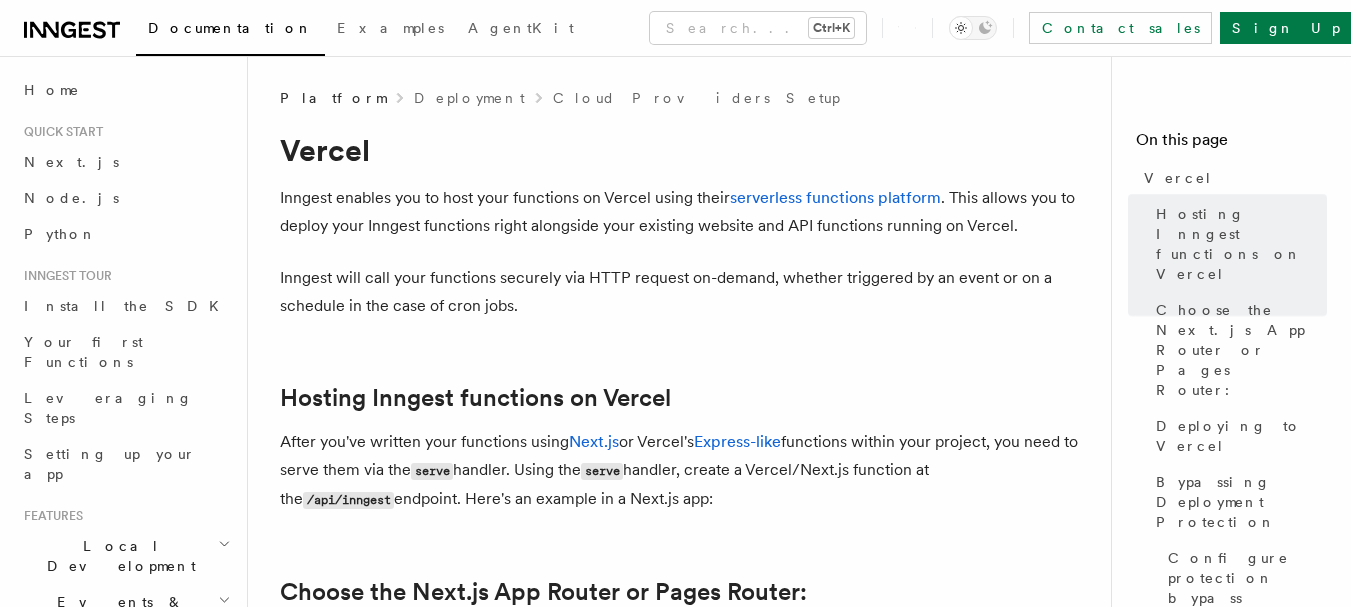 scroll, scrollTop: 700, scrollLeft: 0, axis: vertical 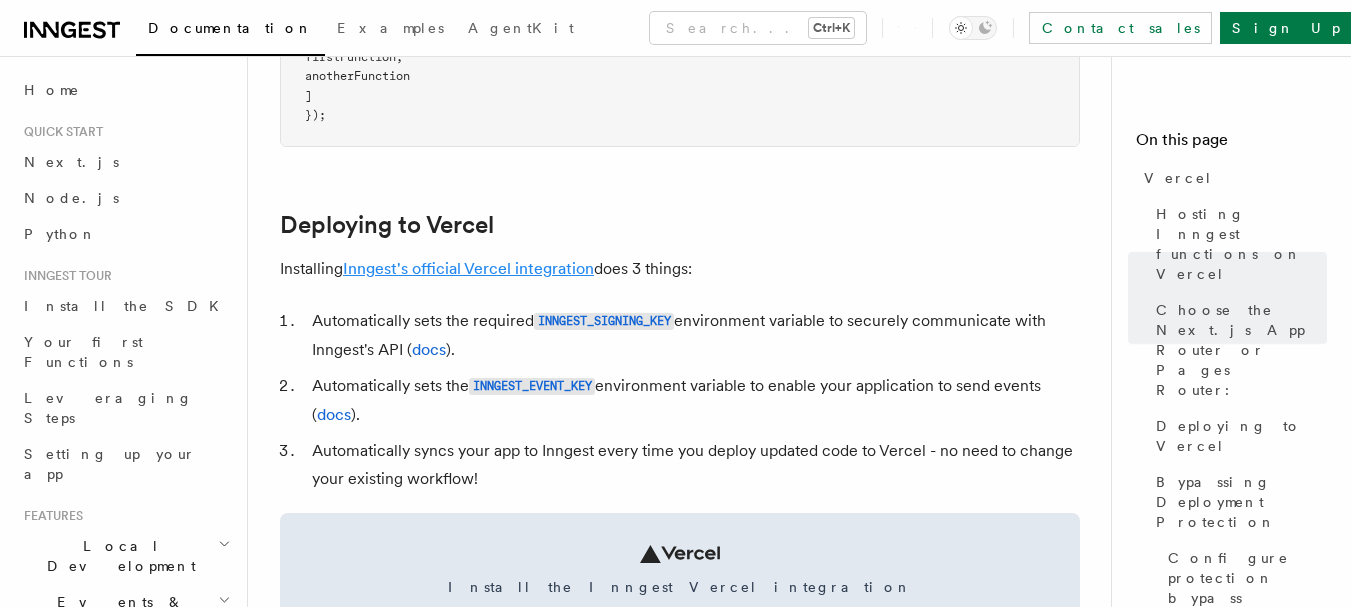 click on "Inngest's official Vercel integration" at bounding box center (468, 268) 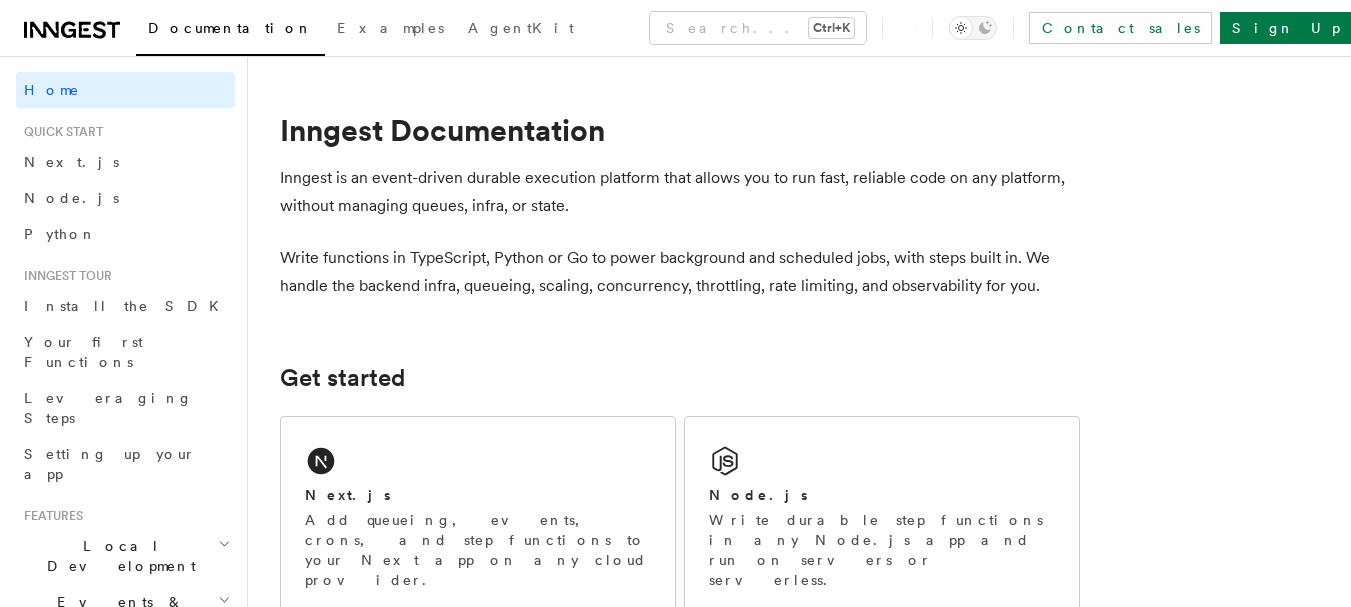 scroll, scrollTop: 0, scrollLeft: 0, axis: both 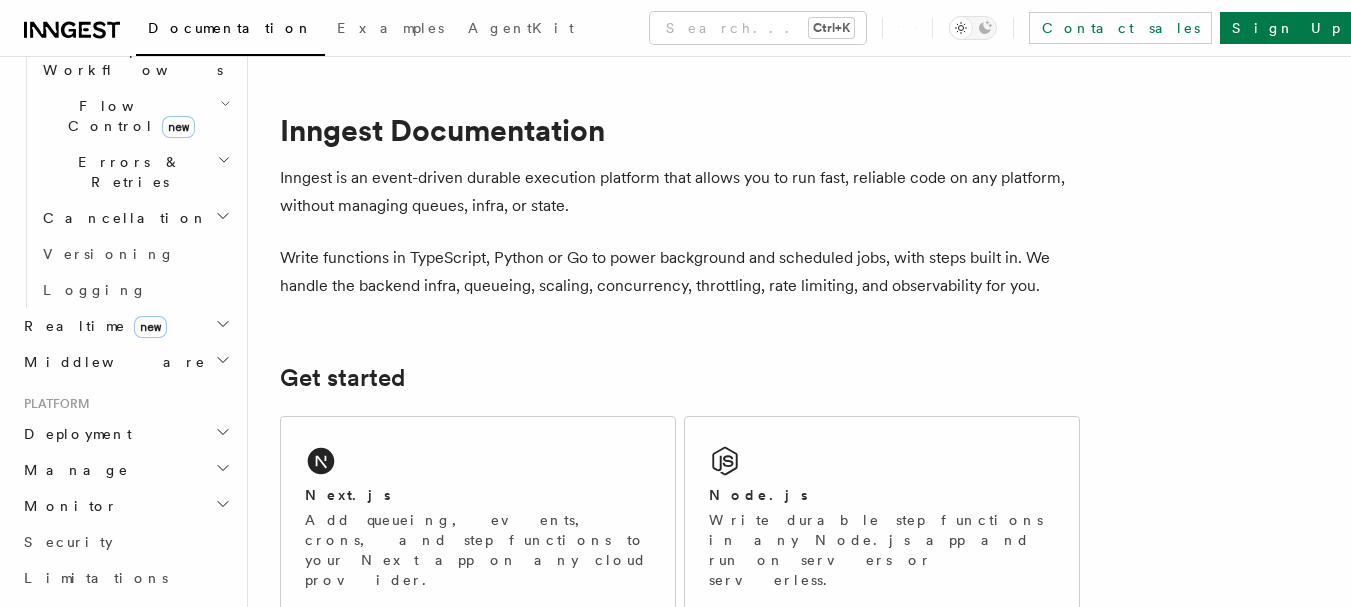 click on "Deployment" at bounding box center [125, 434] 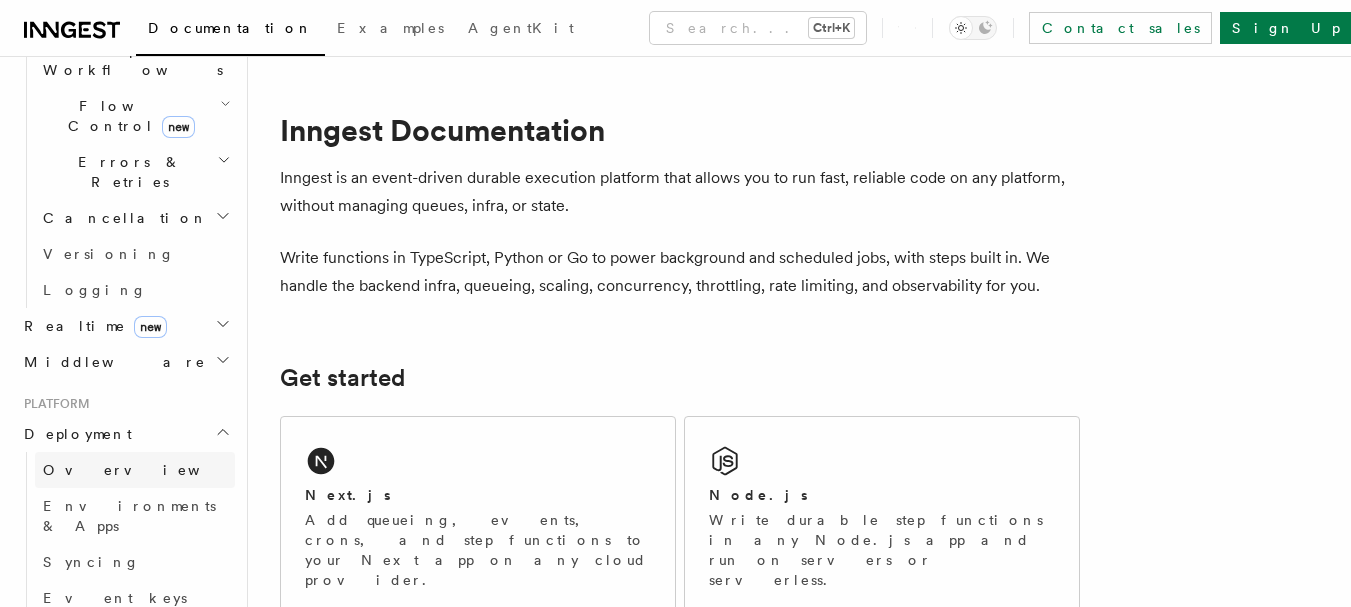 click on "Overview" at bounding box center [146, 470] 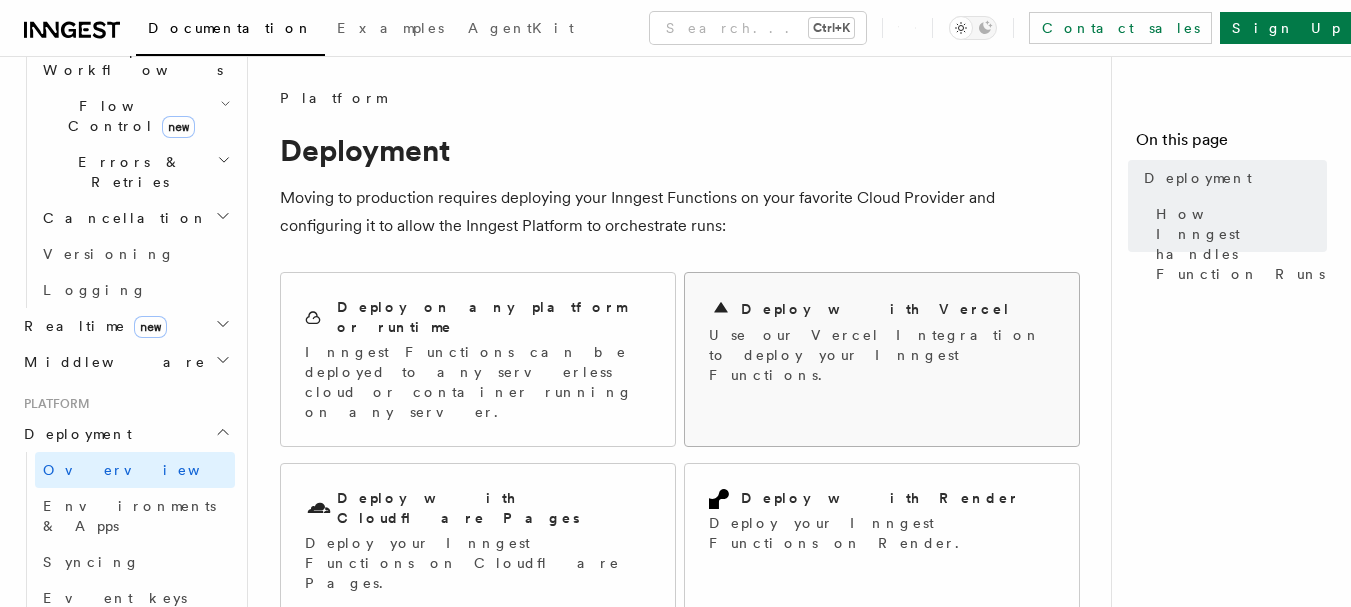 click on "Use our Vercel Integration to deploy your Inngest Functions." at bounding box center [882, 355] 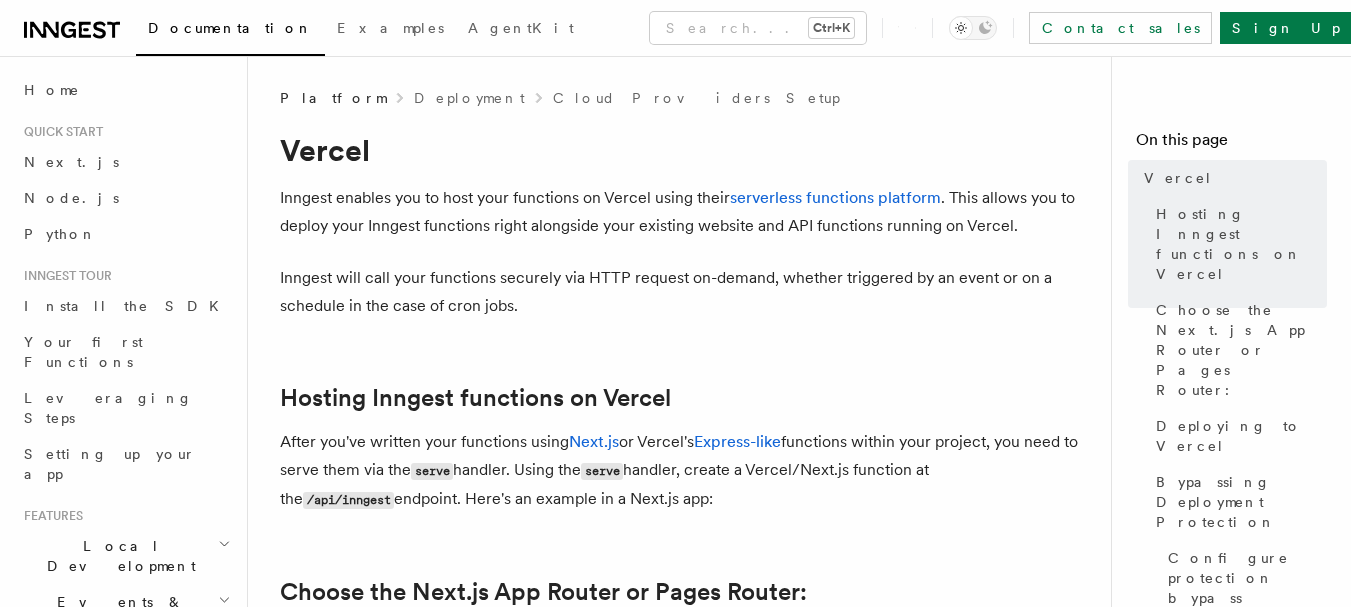 scroll, scrollTop: 500, scrollLeft: 0, axis: vertical 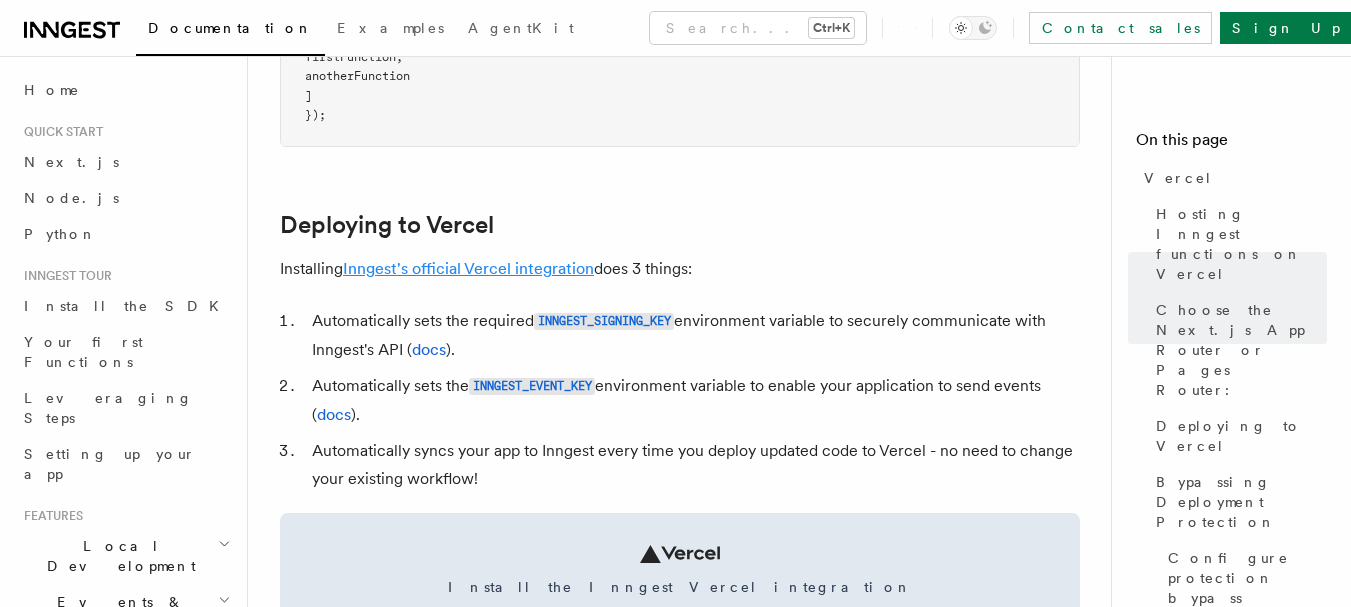 click on "Inngest's official Vercel integration" at bounding box center (468, 268) 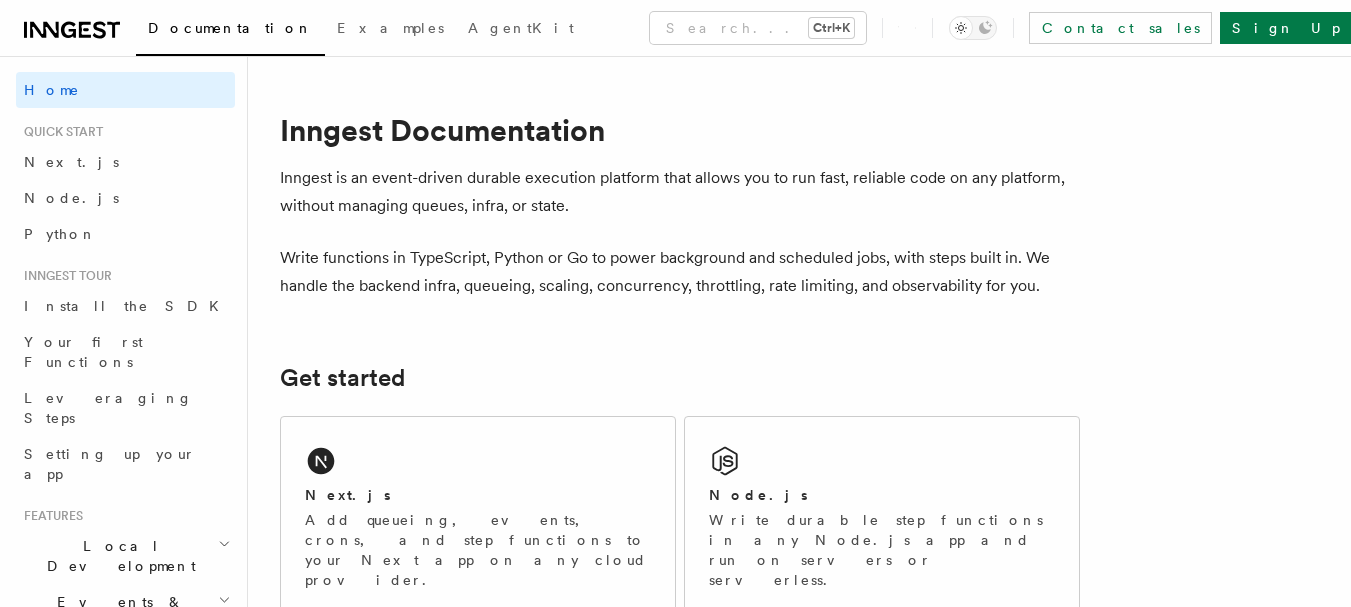 scroll, scrollTop: 0, scrollLeft: 0, axis: both 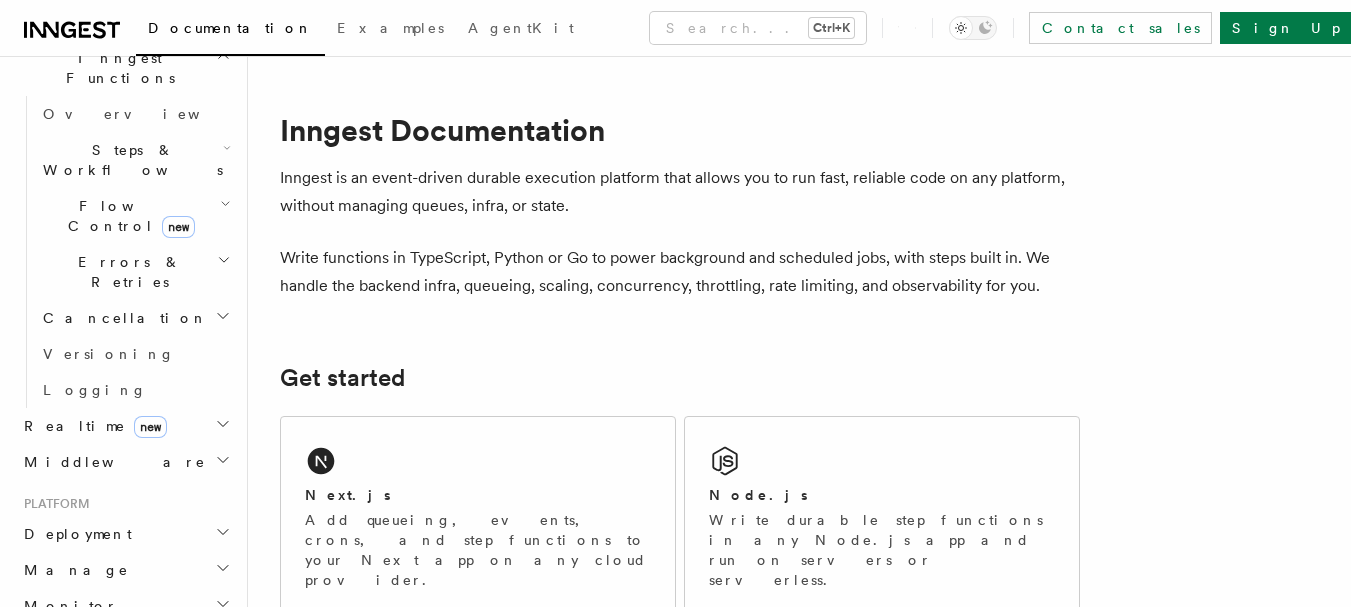 click on "Deployment" at bounding box center [125, 534] 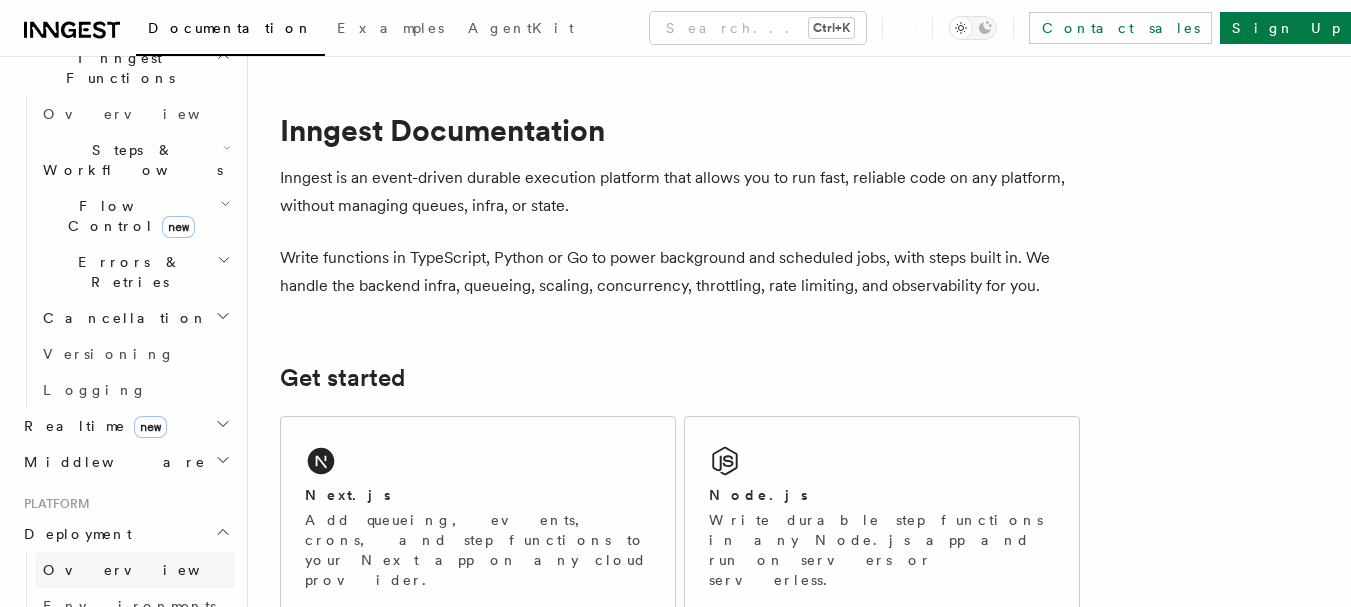click on "Overview" at bounding box center [135, 570] 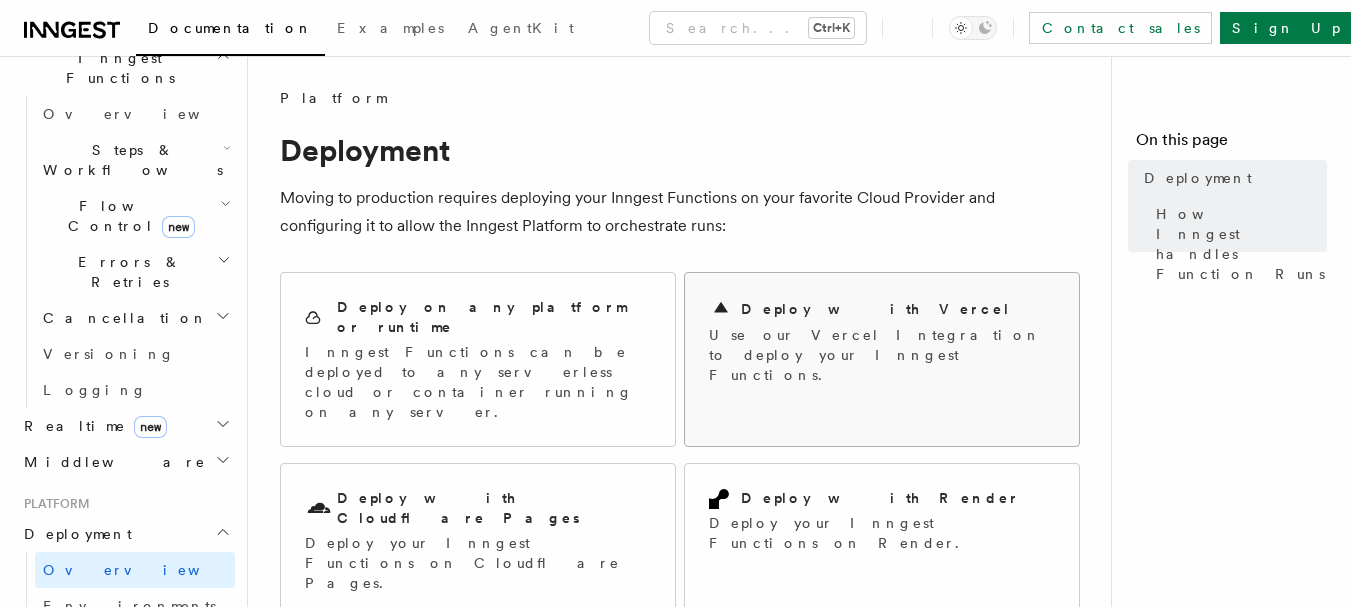 click on "Deploy with Vercel" at bounding box center (882, 309) 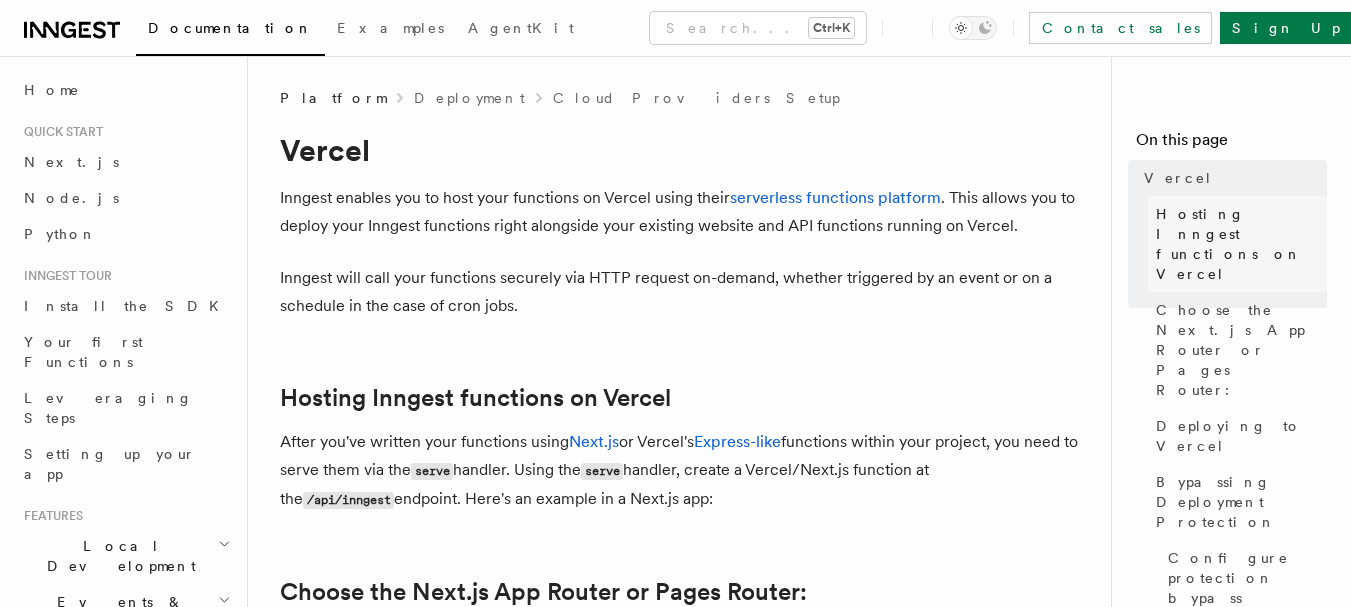 scroll, scrollTop: 0, scrollLeft: 0, axis: both 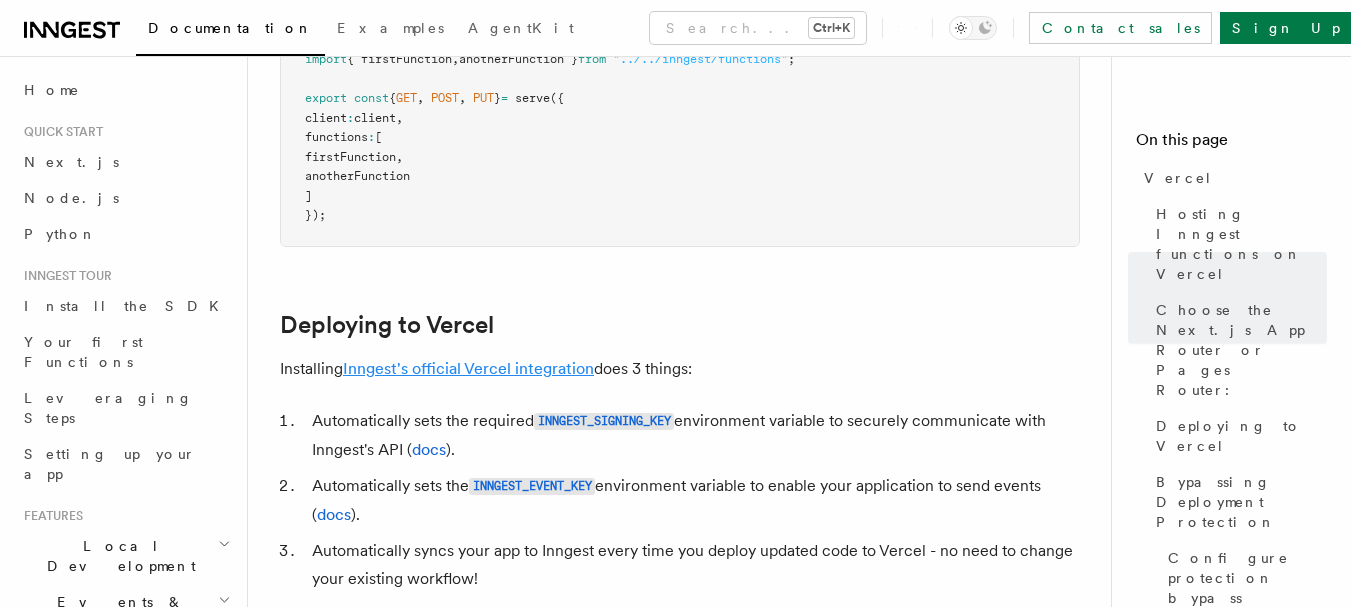 click on "Inngest's official Vercel integration" at bounding box center (468, 368) 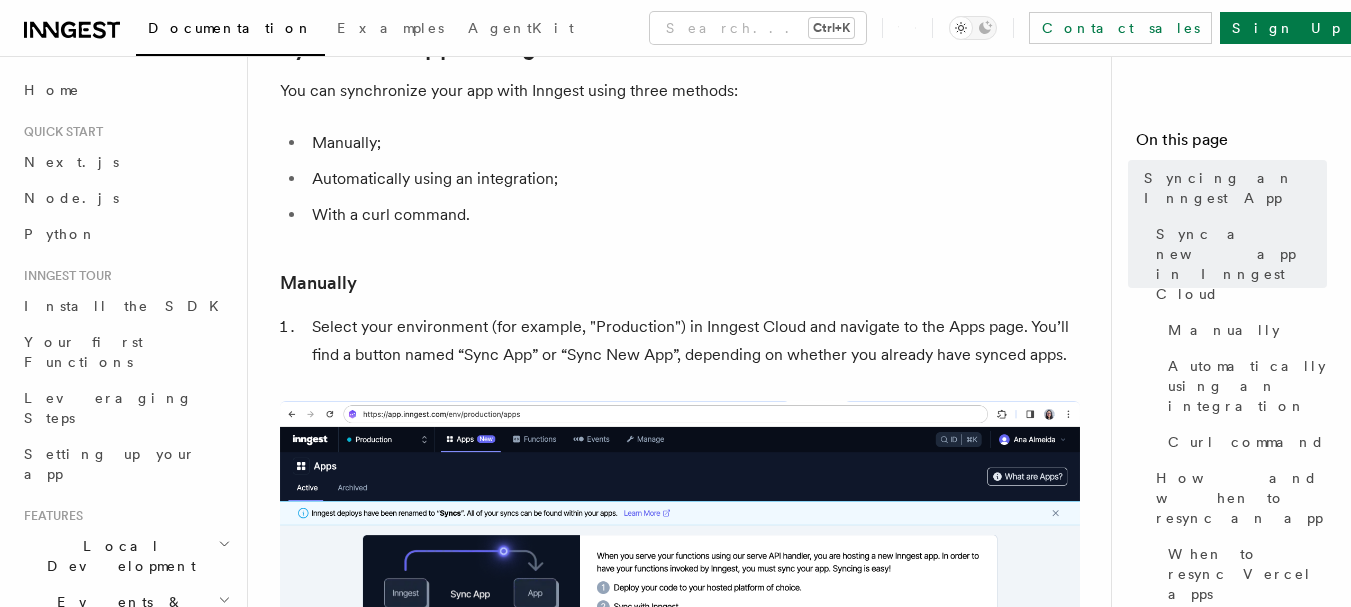 scroll, scrollTop: 0, scrollLeft: 0, axis: both 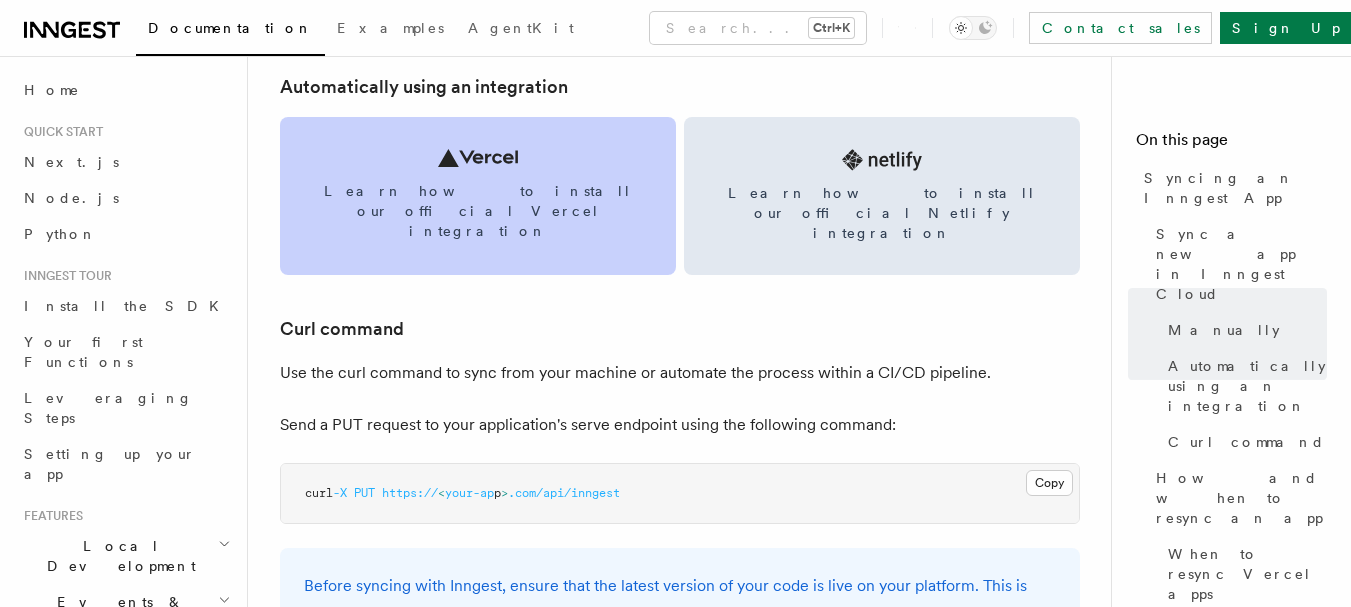 click on "Learn how to install our official Vercel integration" at bounding box center (478, 196) 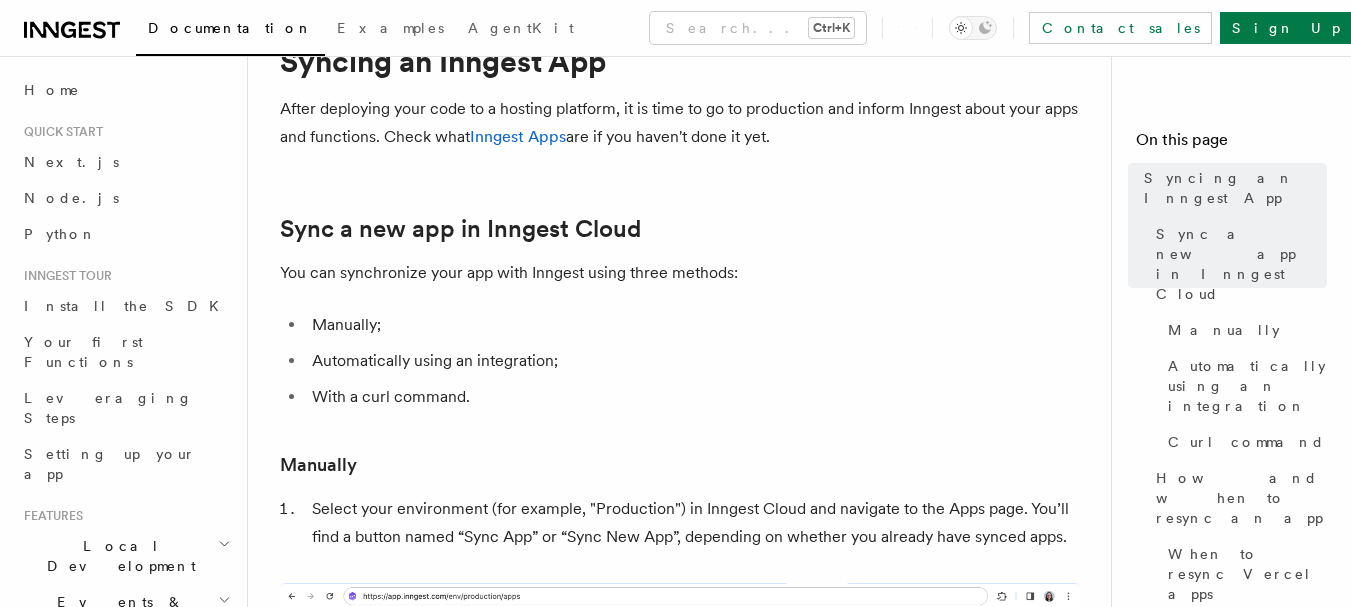 scroll, scrollTop: 0, scrollLeft: 0, axis: both 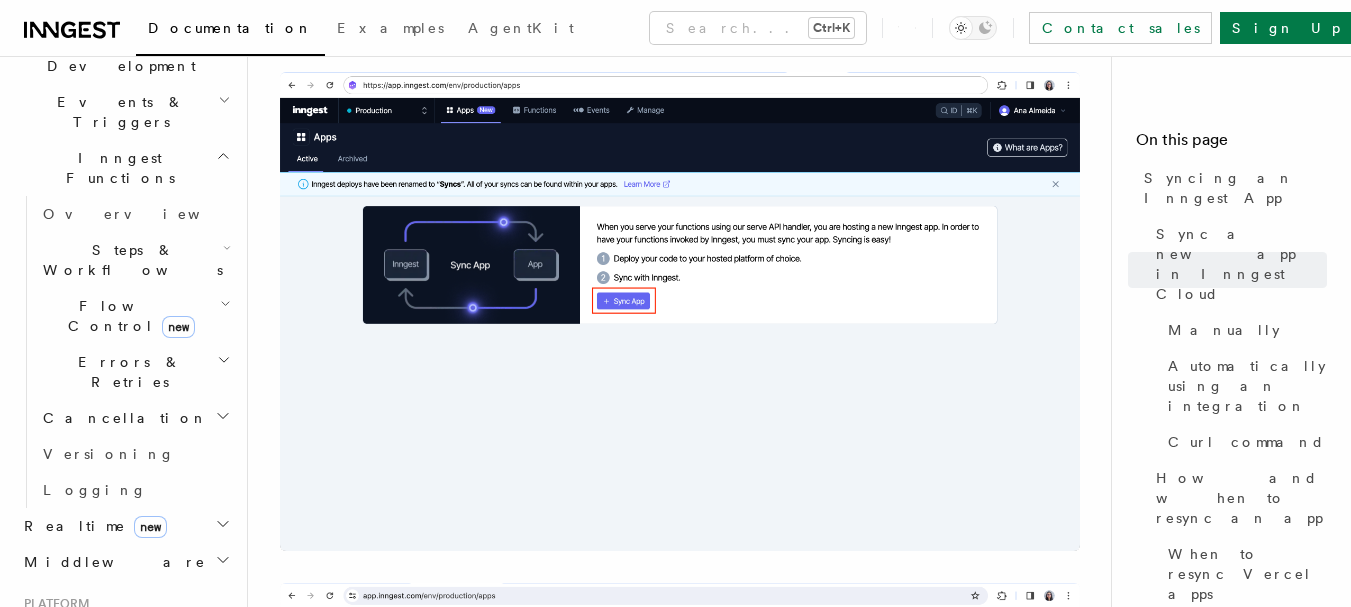 click on "Overview" at bounding box center [146, 670] 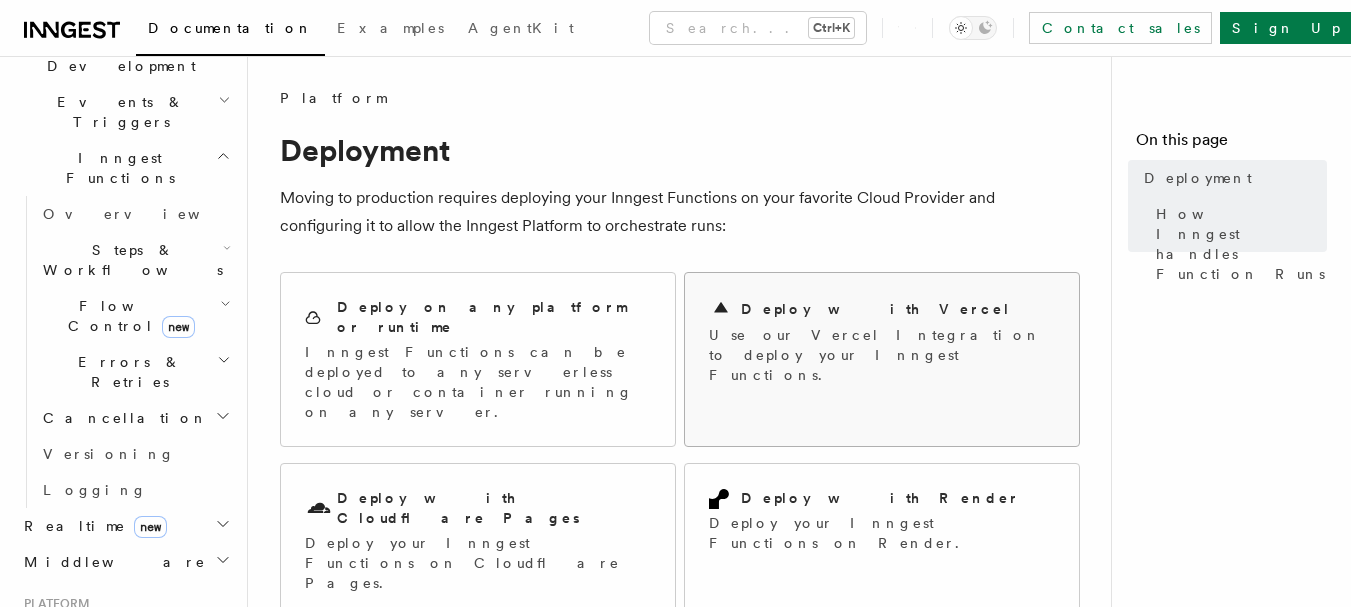 click on "Use our Vercel Integration to deploy your Inngest Functions." at bounding box center (882, 355) 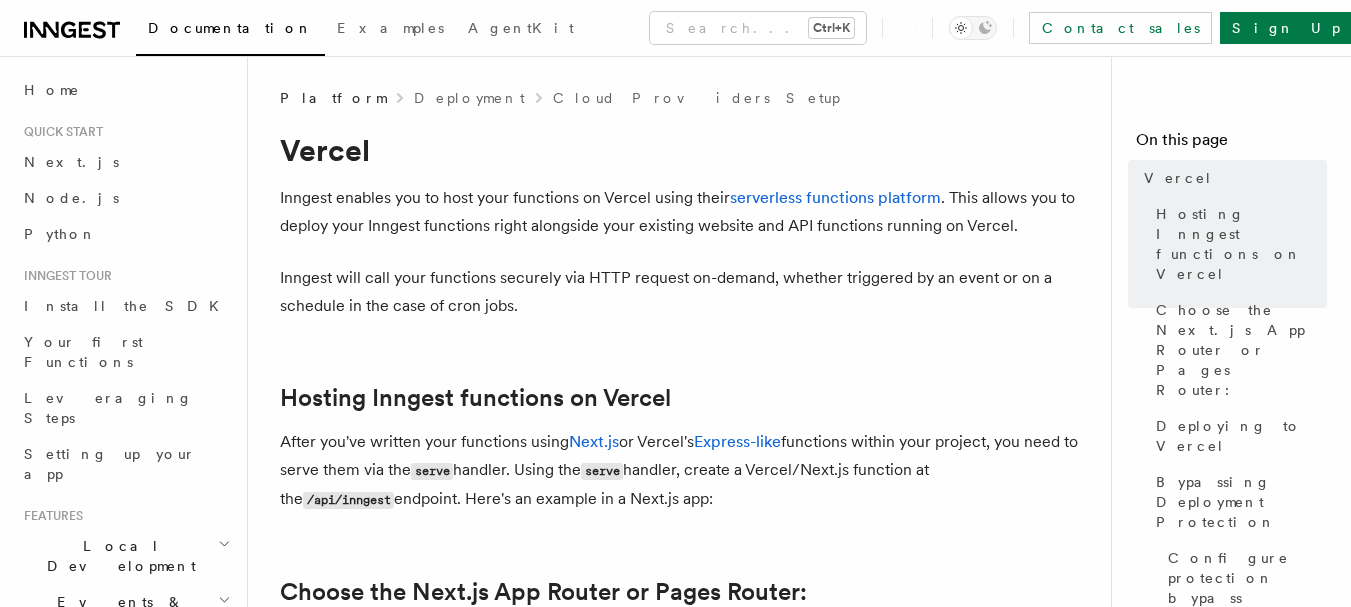scroll, scrollTop: 0, scrollLeft: 0, axis: both 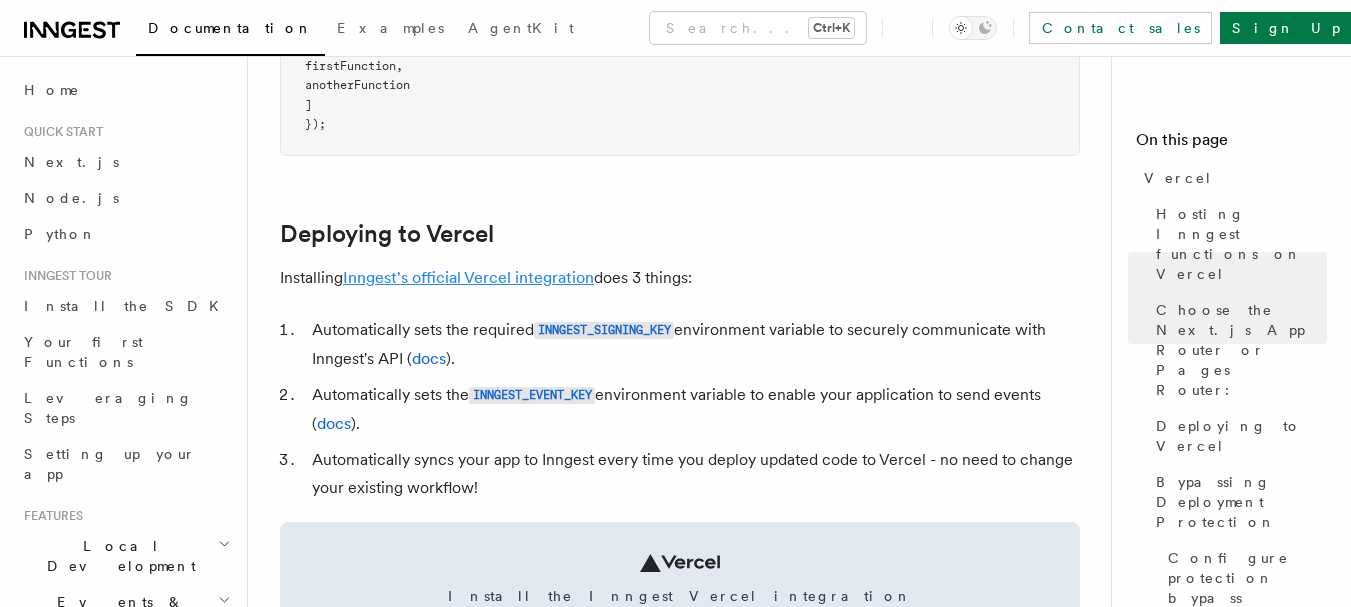 click on "Inngest's official Vercel integration" at bounding box center (468, 277) 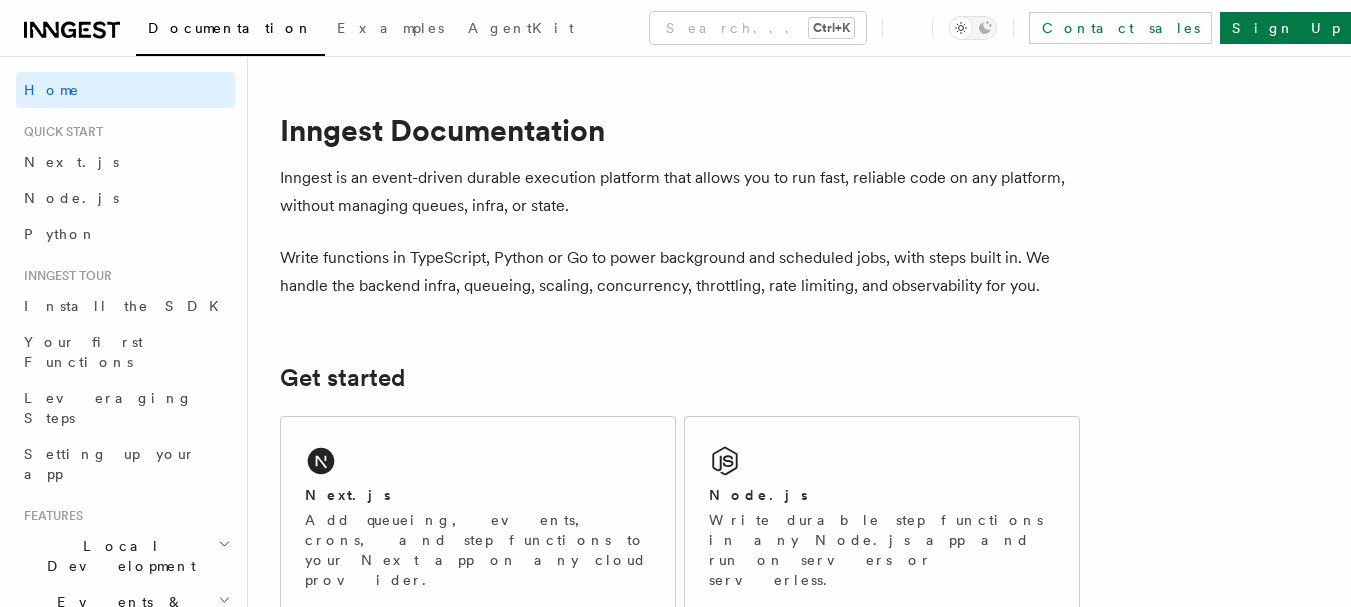 scroll, scrollTop: 0, scrollLeft: 0, axis: both 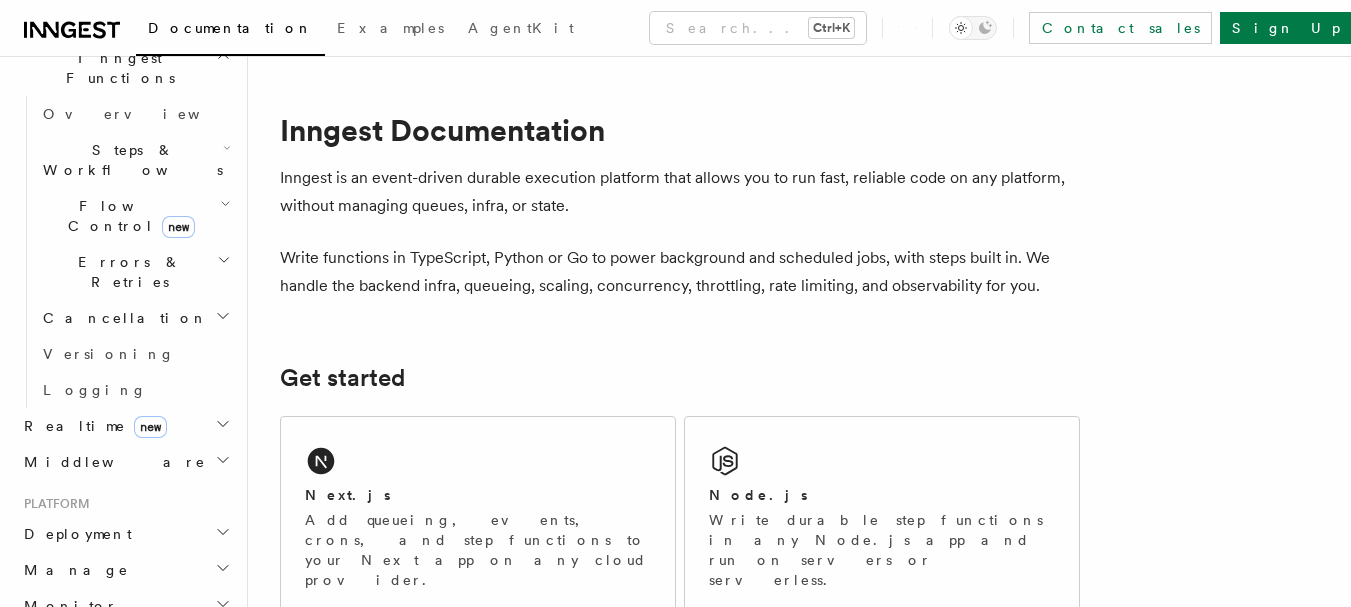 click on "Deployment" at bounding box center [125, 534] 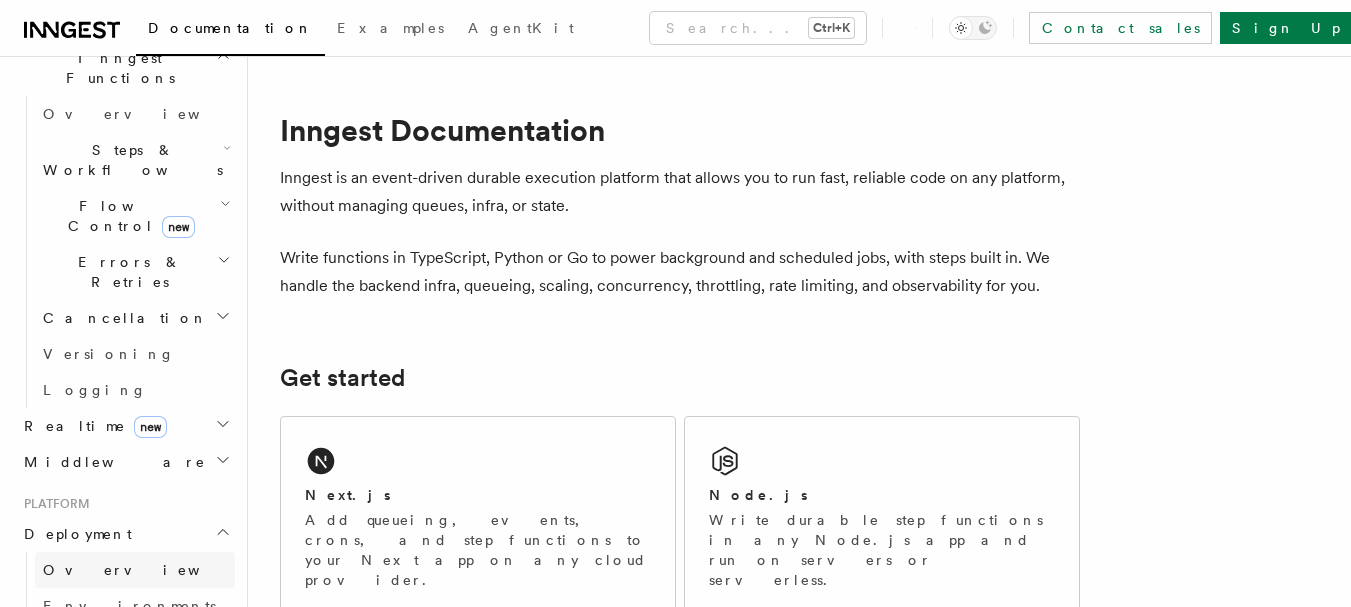 click on "Overview" at bounding box center [135, 570] 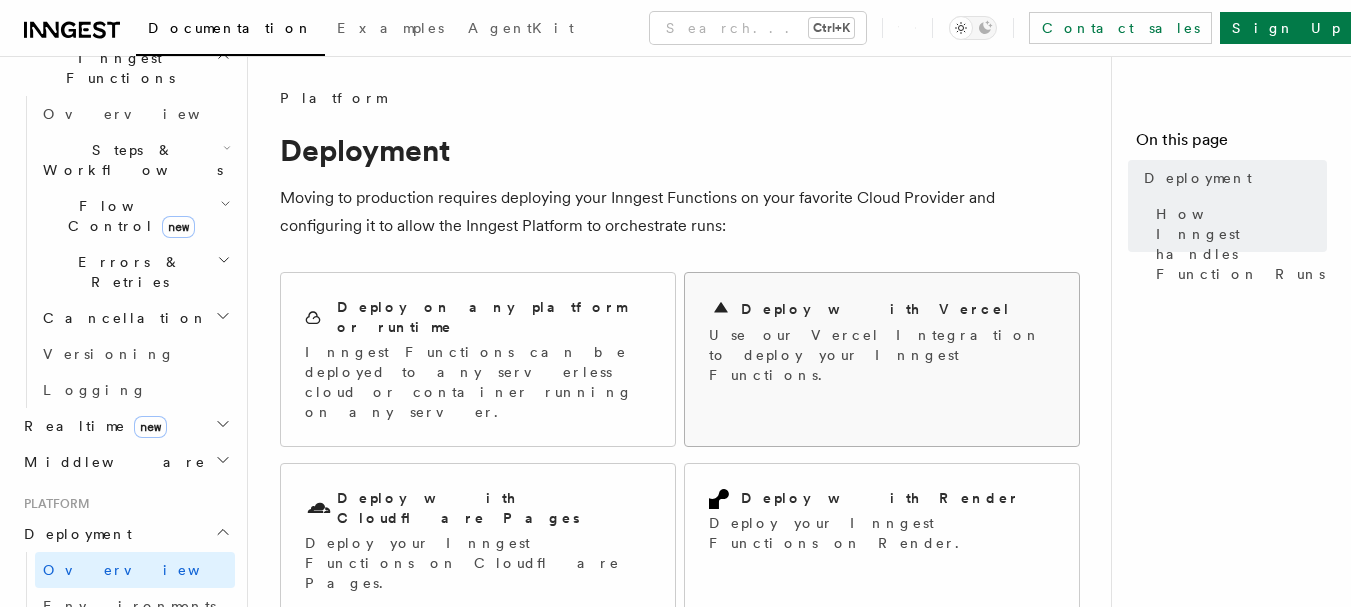 click on "Use our Vercel Integration to deploy your Inngest Functions." at bounding box center (882, 355) 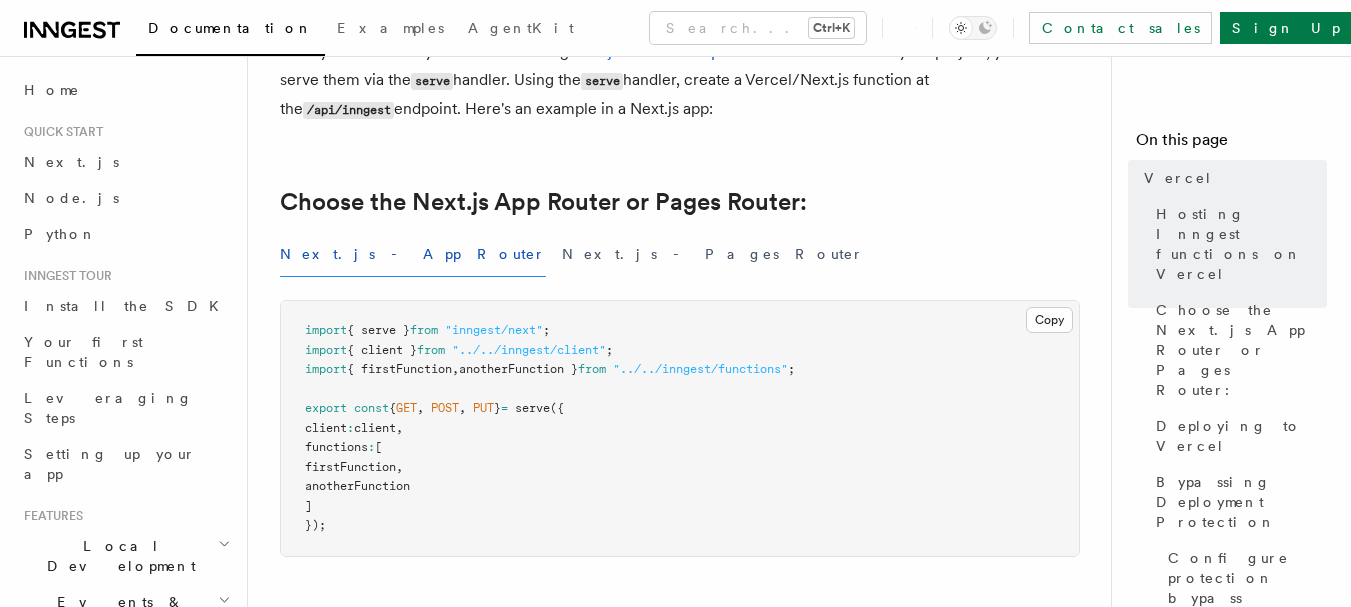 scroll, scrollTop: 0, scrollLeft: 0, axis: both 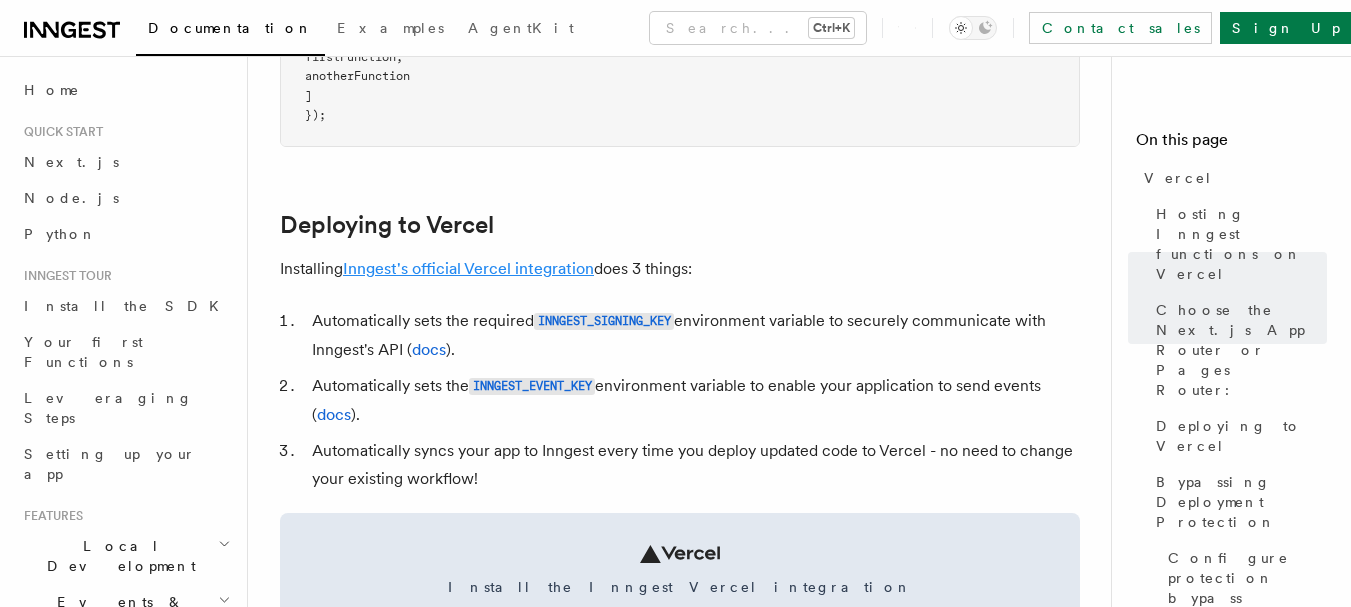 click on "Inngest's official Vercel integration" at bounding box center [468, 268] 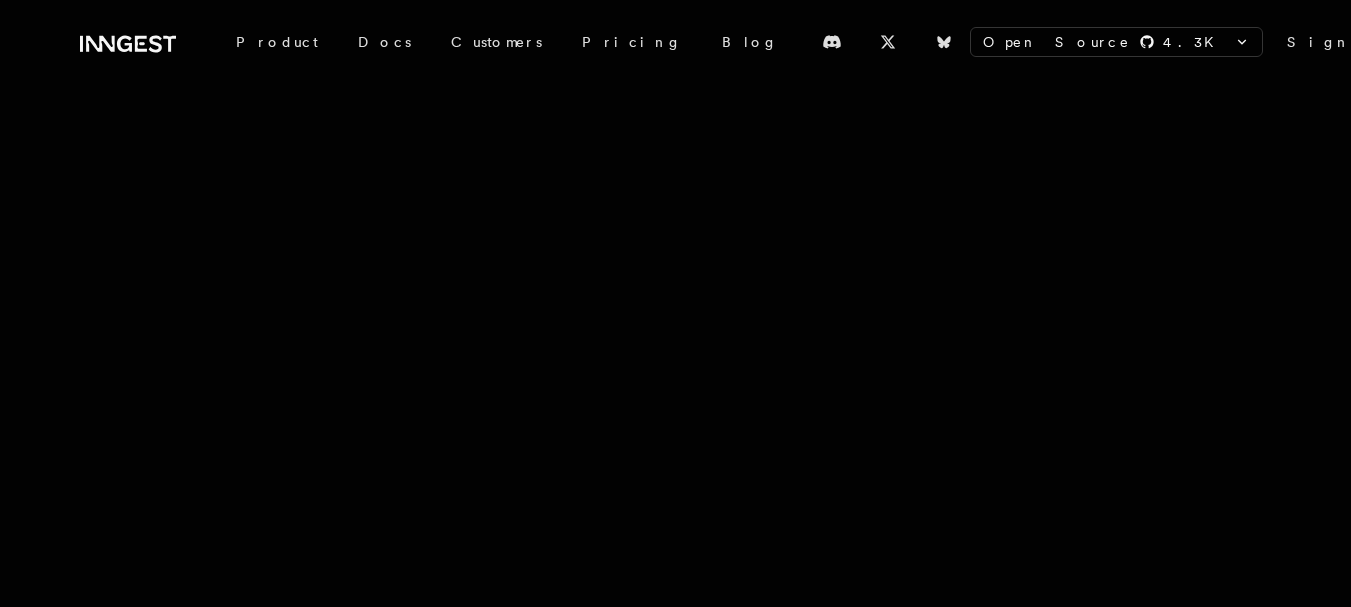 scroll, scrollTop: 0, scrollLeft: 0, axis: both 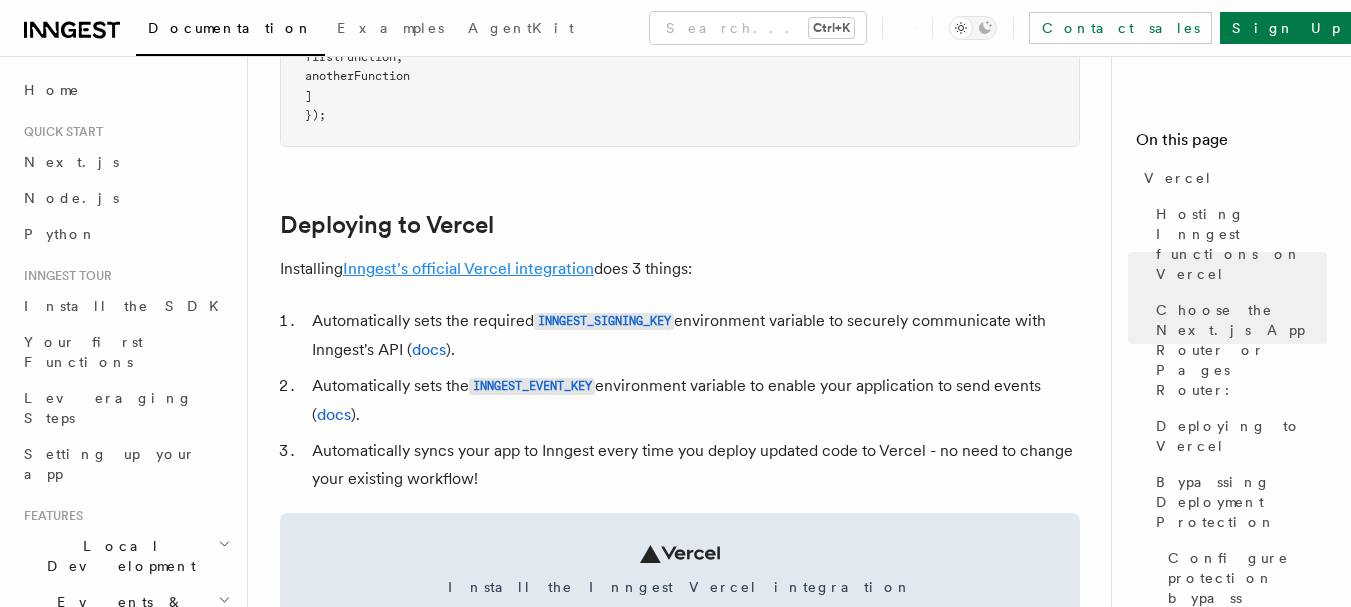click on "Inngest's official Vercel integration" at bounding box center [468, 268] 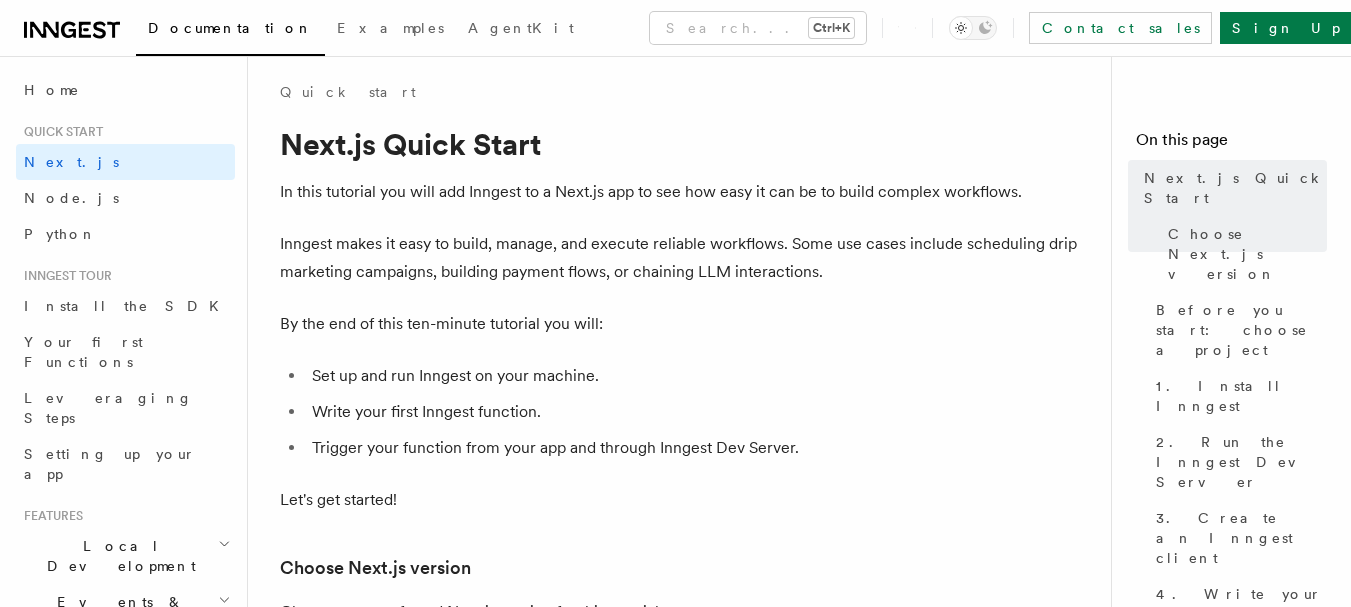scroll, scrollTop: 500, scrollLeft: 0, axis: vertical 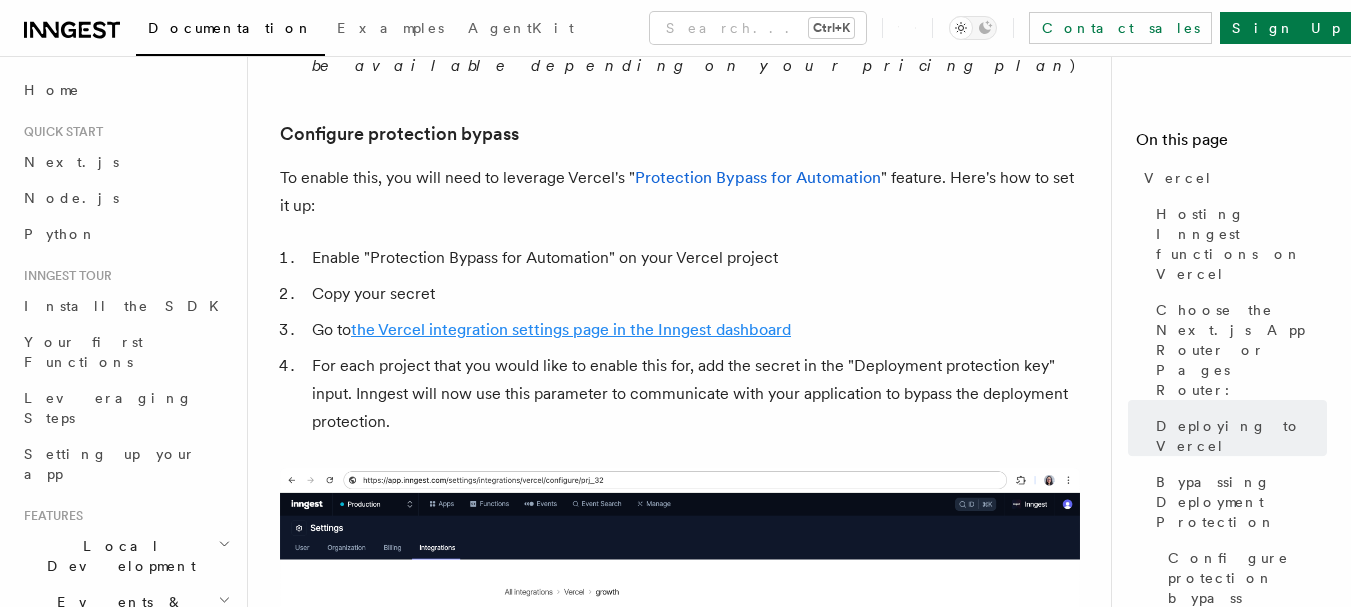 click on "the Vercel integration settings page in the Inngest dashboard" at bounding box center [571, 329] 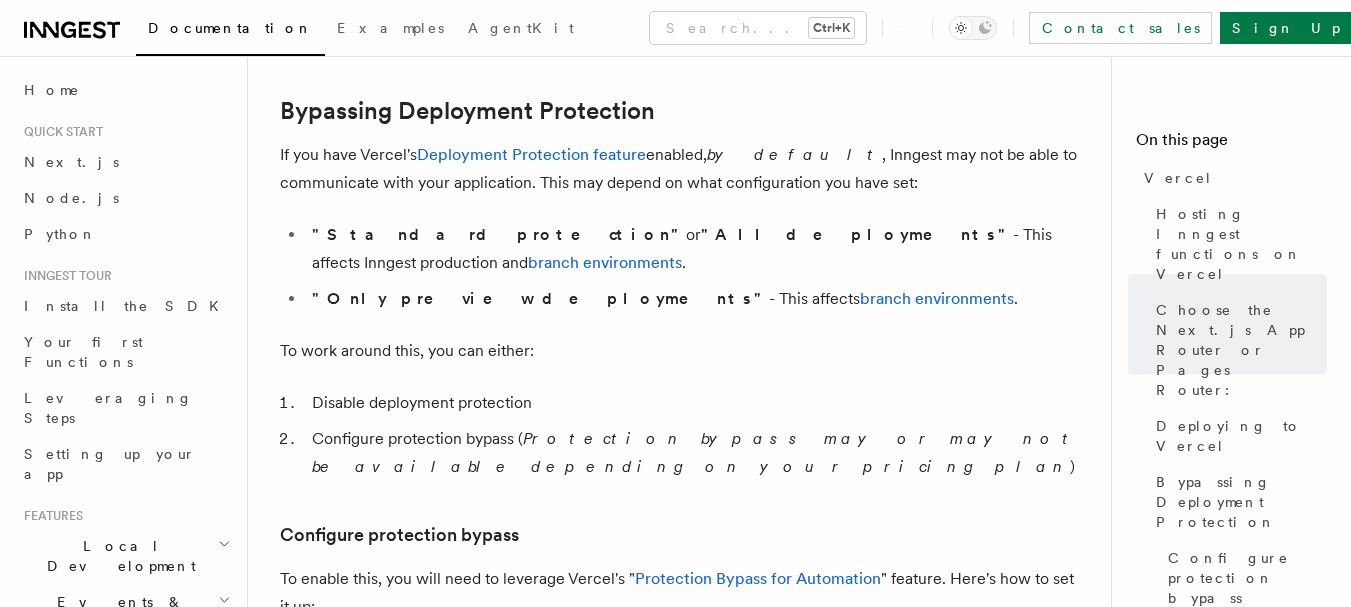 scroll, scrollTop: 0, scrollLeft: 0, axis: both 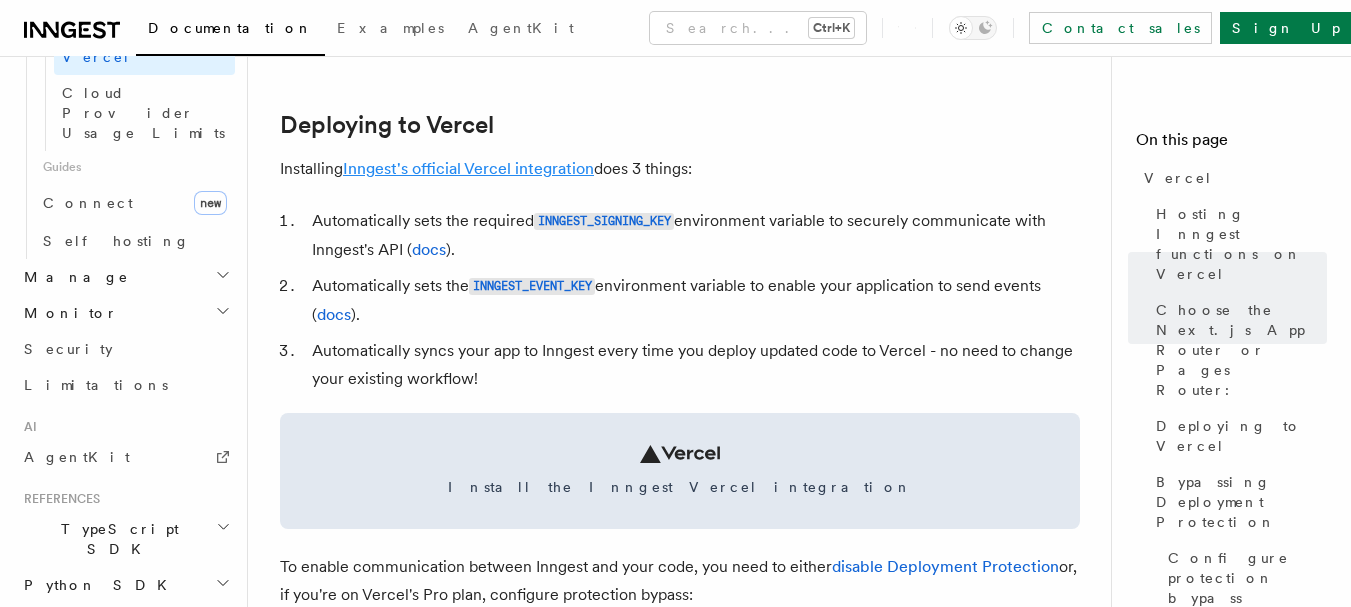 click on "Inngest's official Vercel integration" at bounding box center [468, 168] 